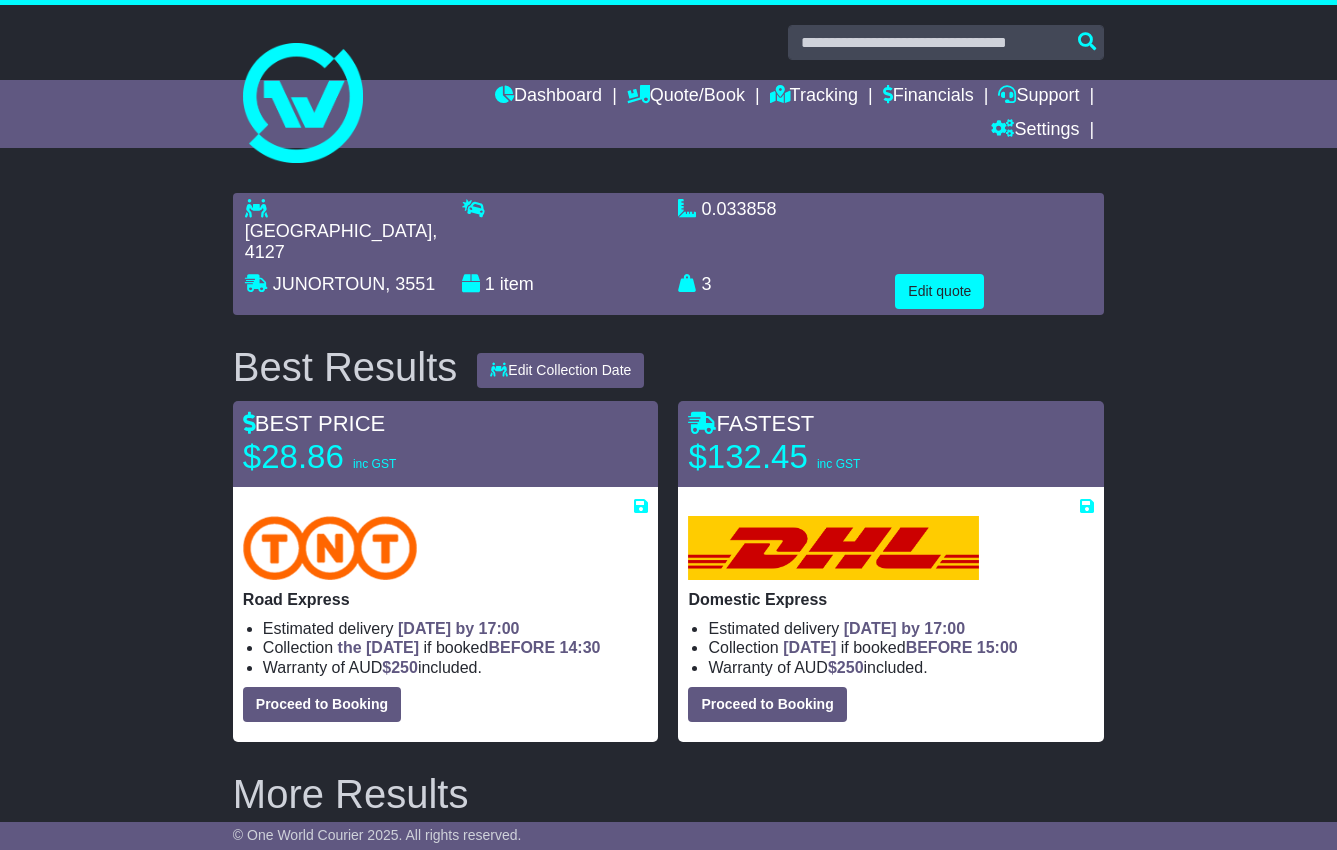 select on "****" 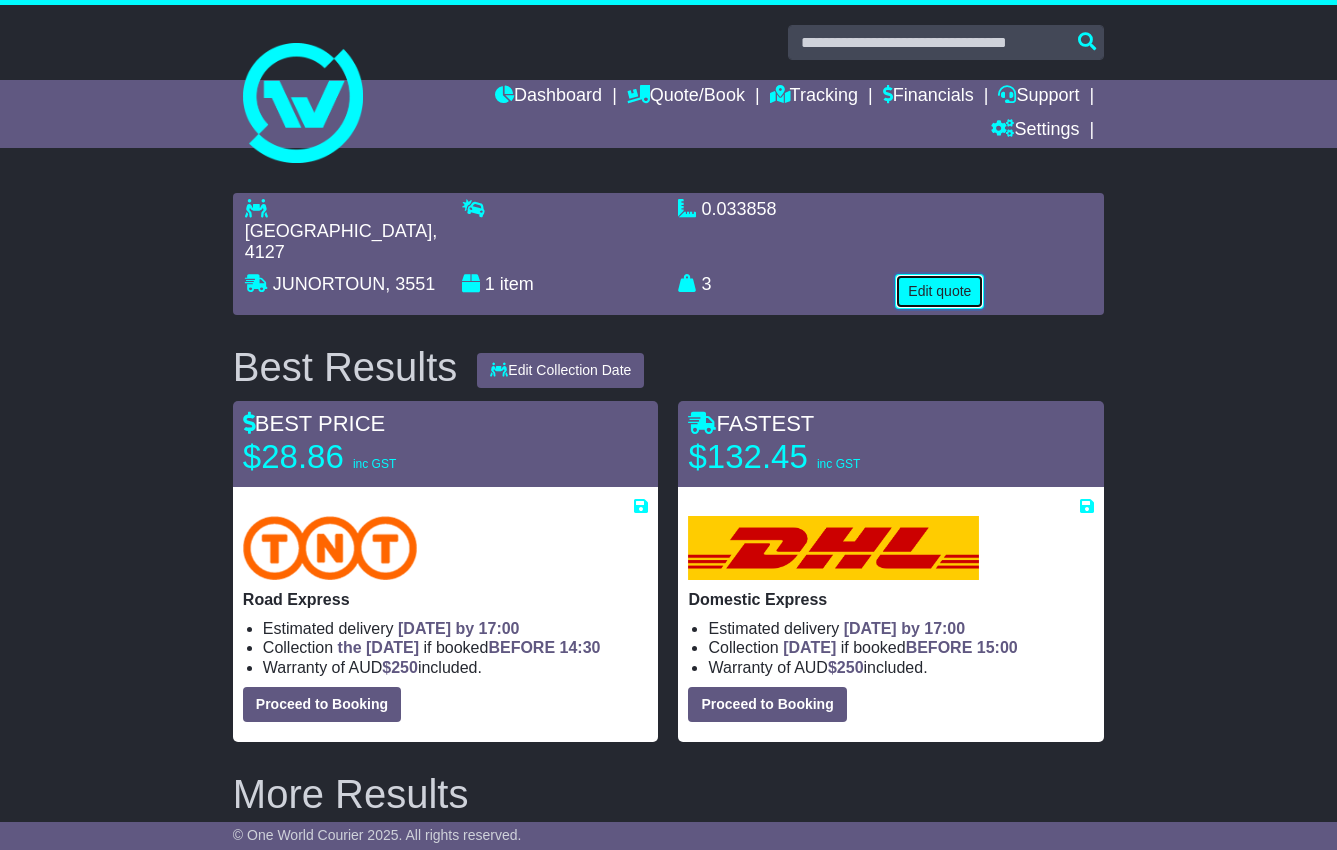 click on "Edit quote" at bounding box center (939, 291) 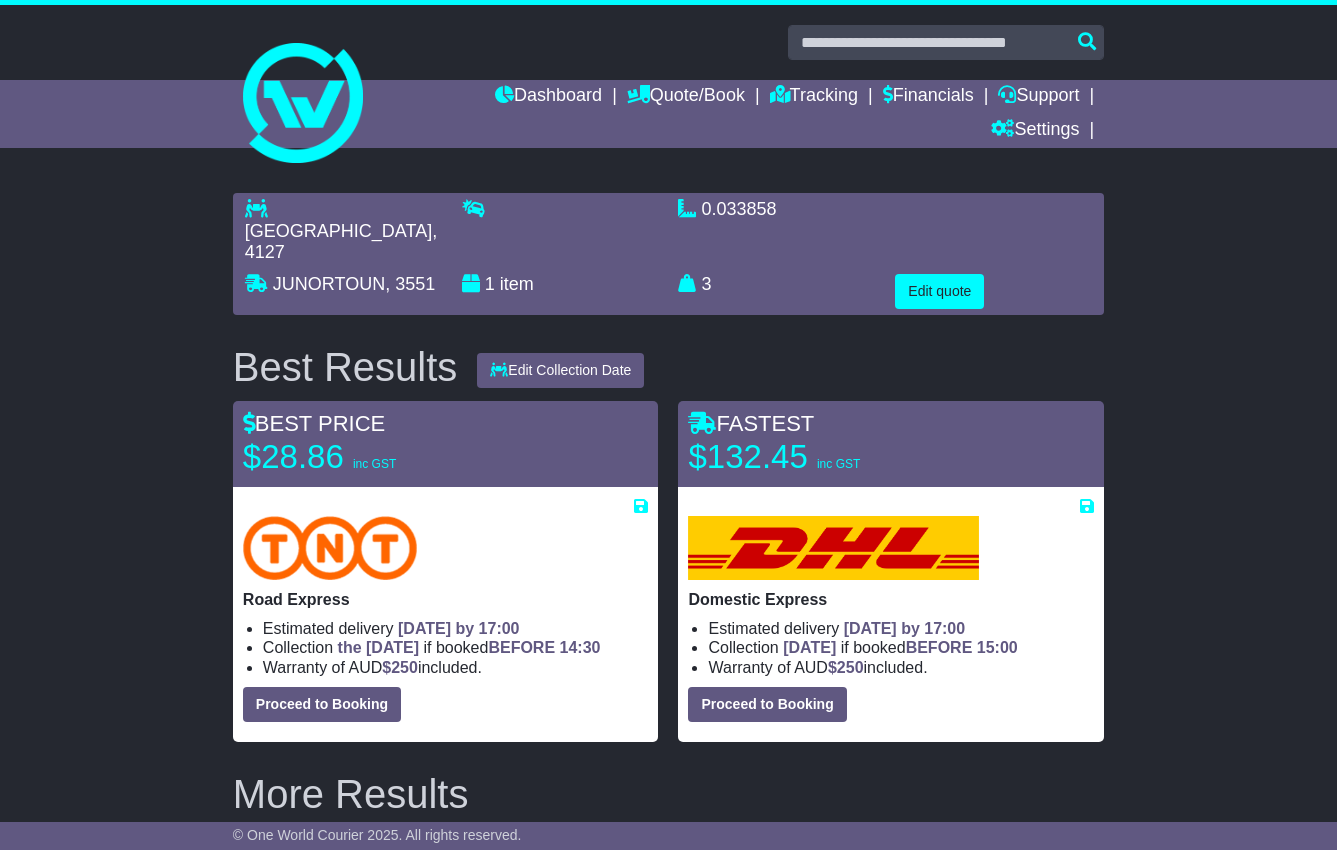 scroll, scrollTop: 0, scrollLeft: 0, axis: both 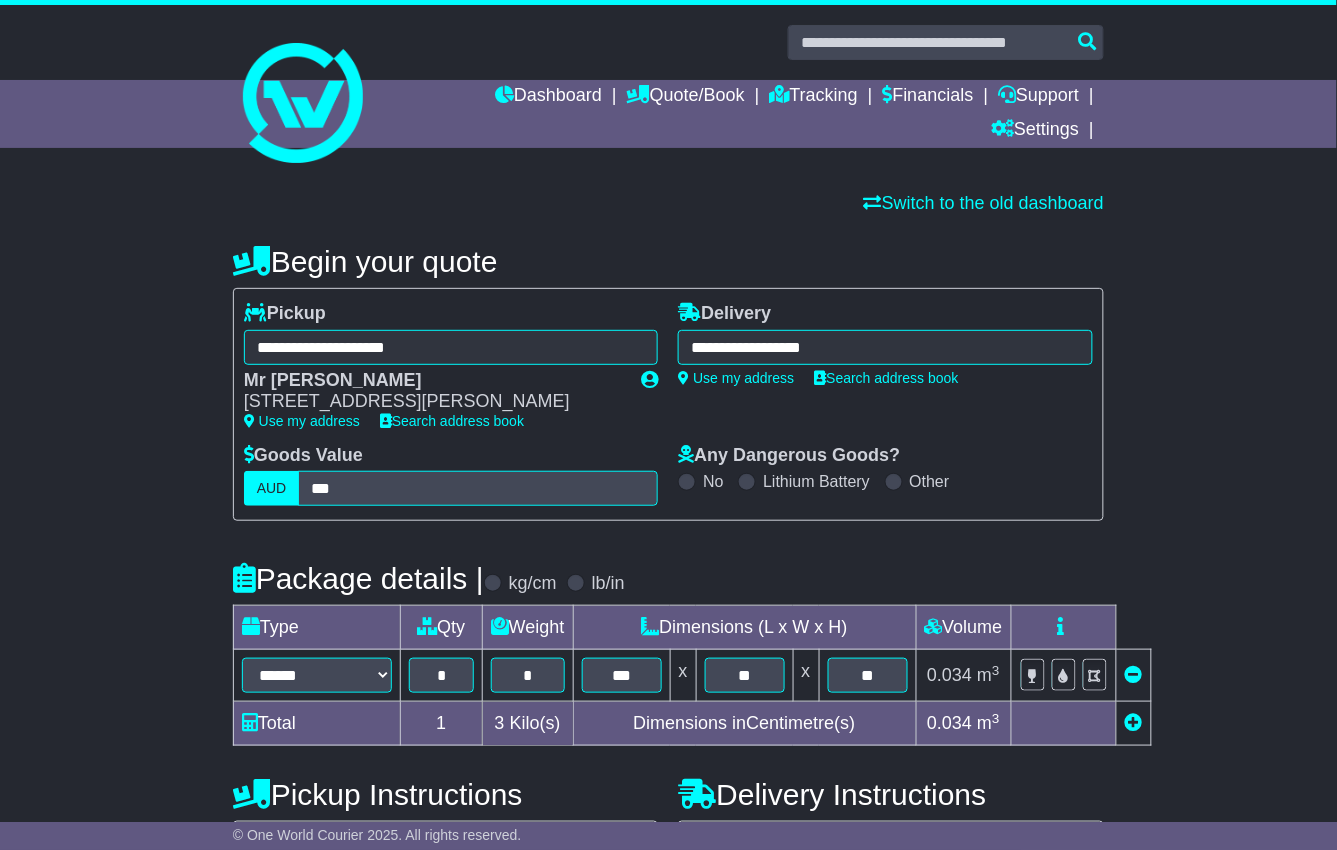 click on "**********" at bounding box center [885, 347] 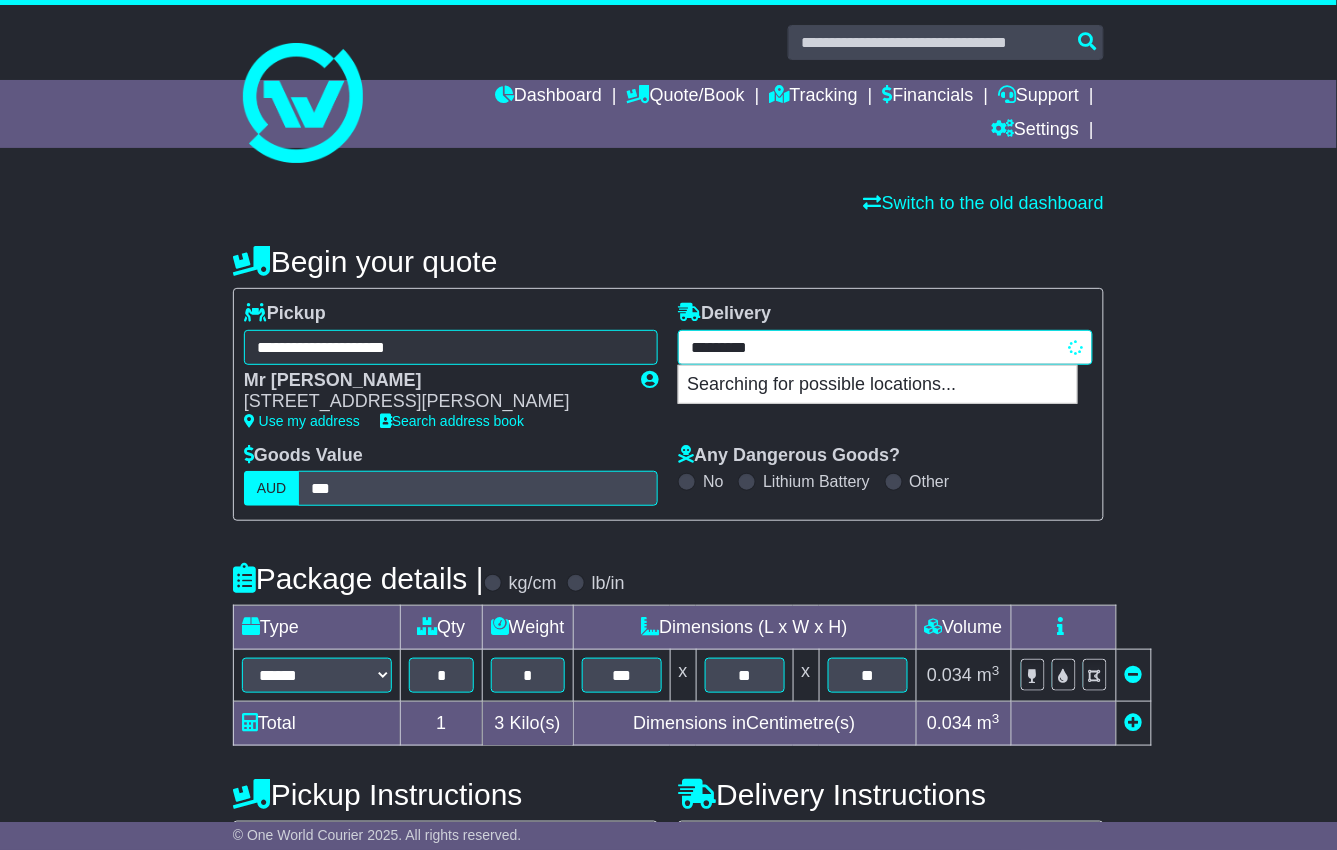 click on "*********" at bounding box center [885, 347] 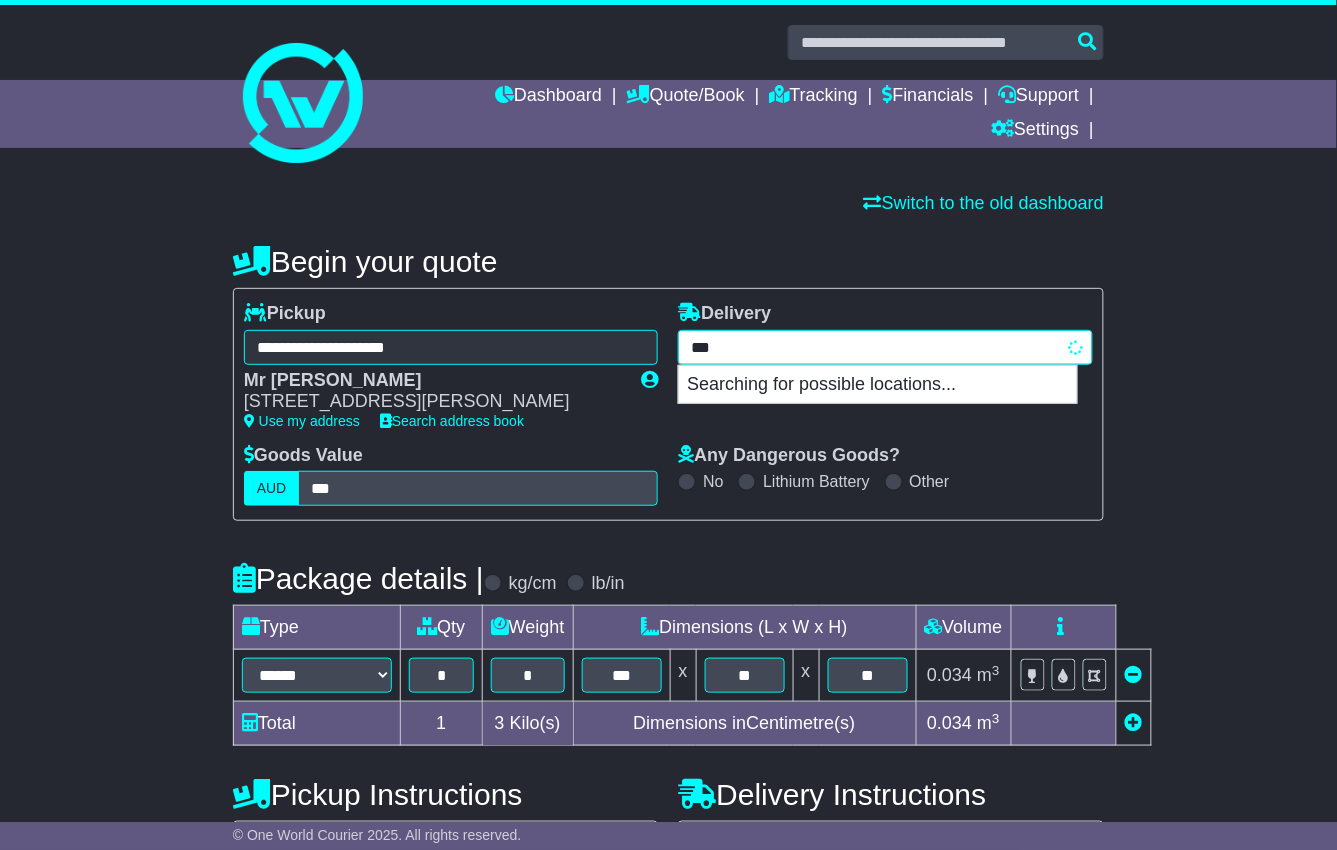 type on "****" 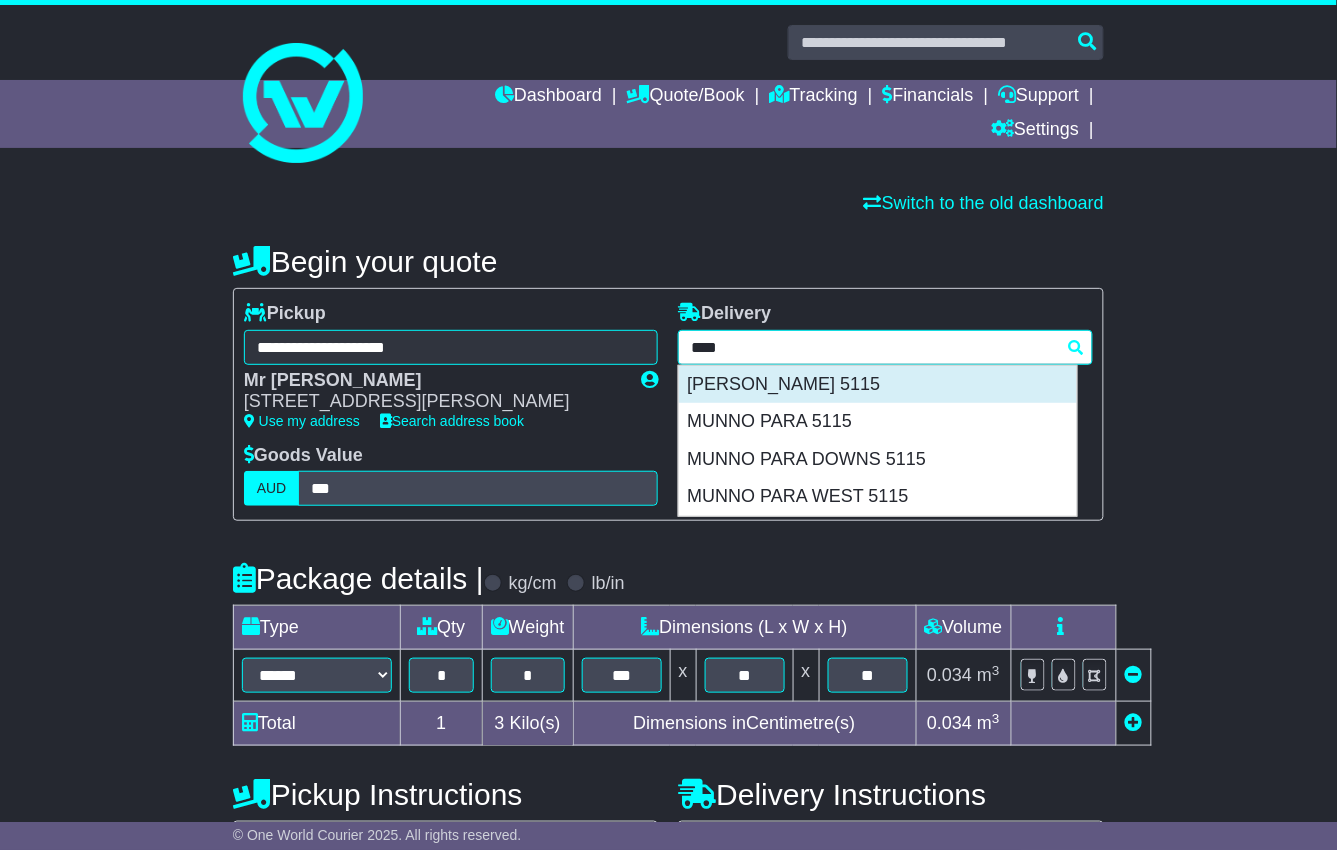 click on "[PERSON_NAME] 5115" at bounding box center (878, 385) 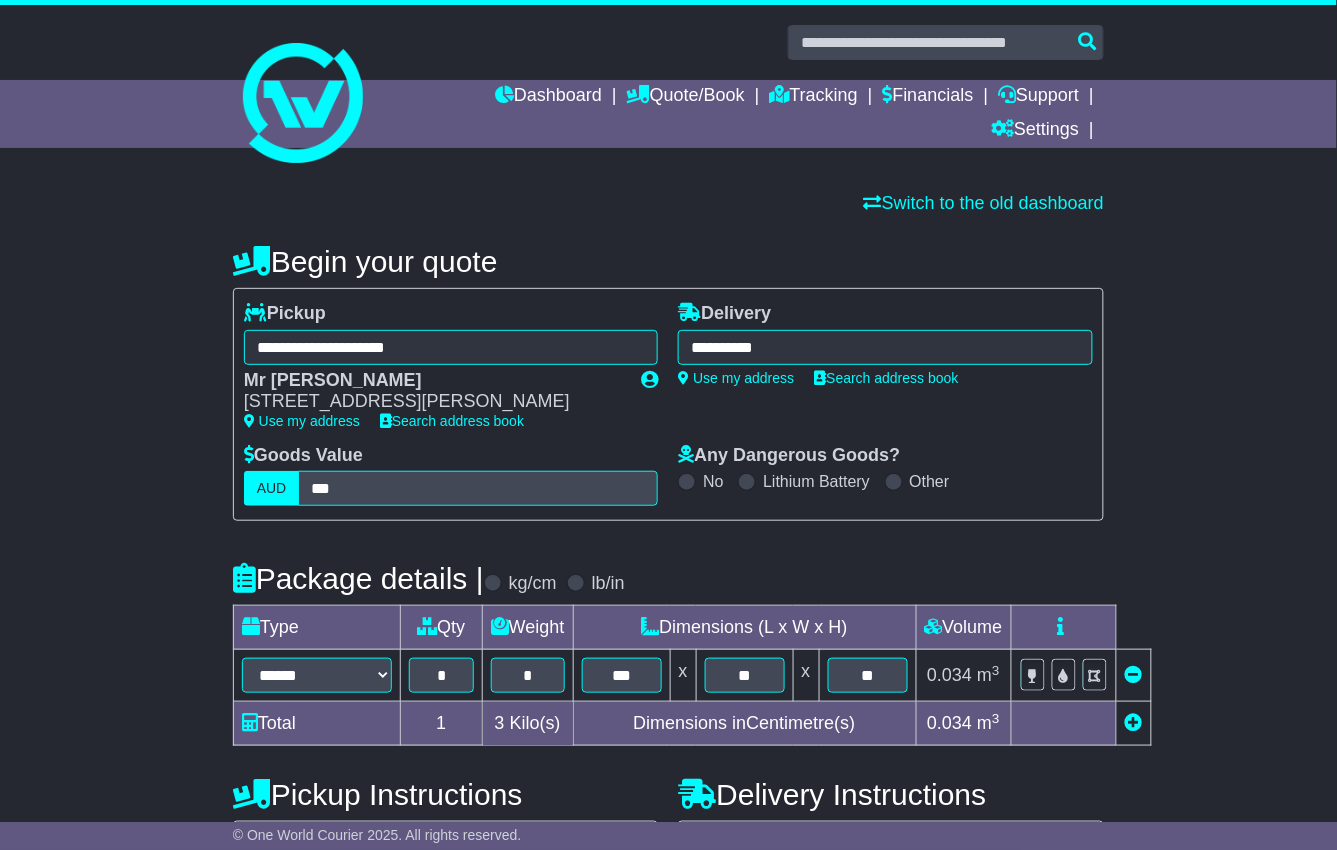 type on "**********" 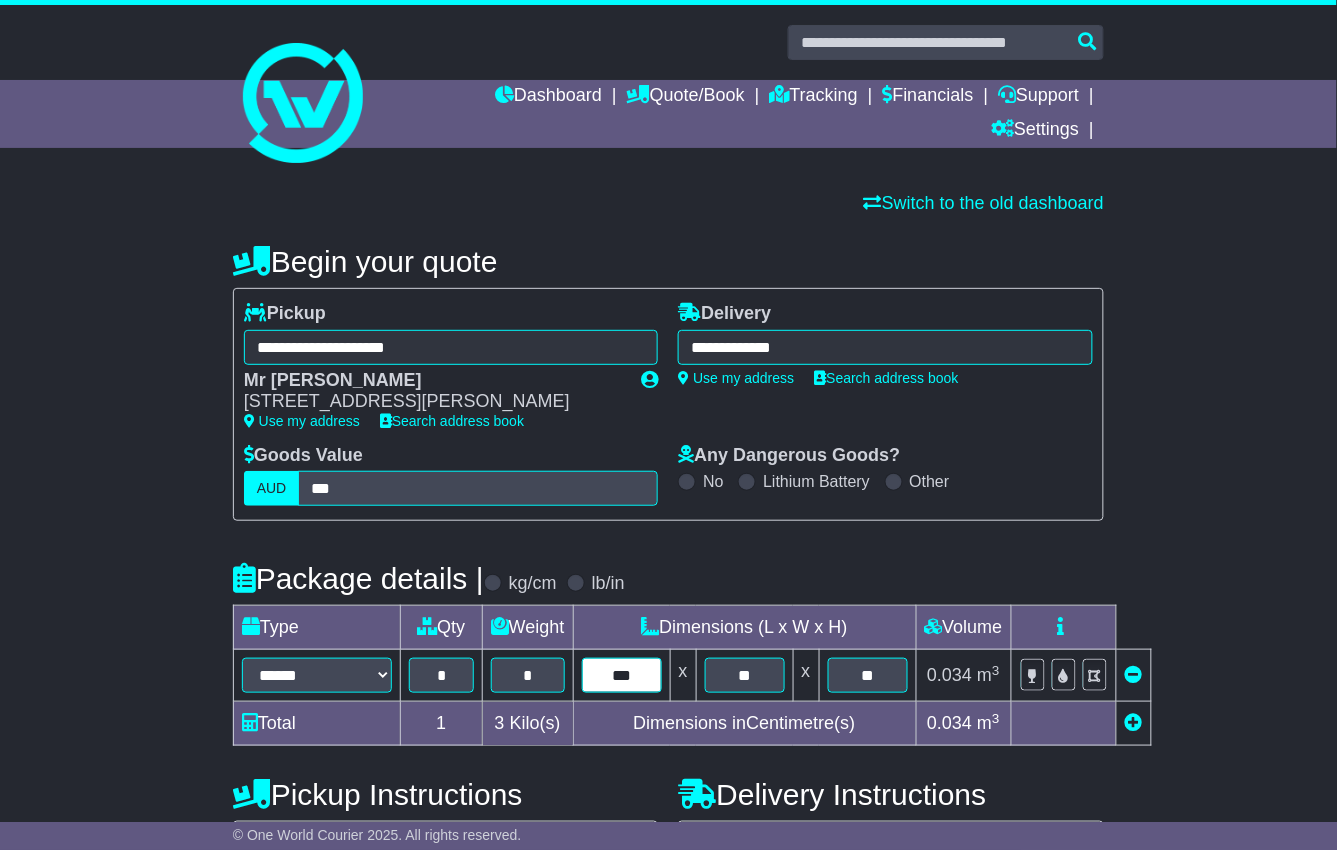 click on "***" at bounding box center [622, 675] 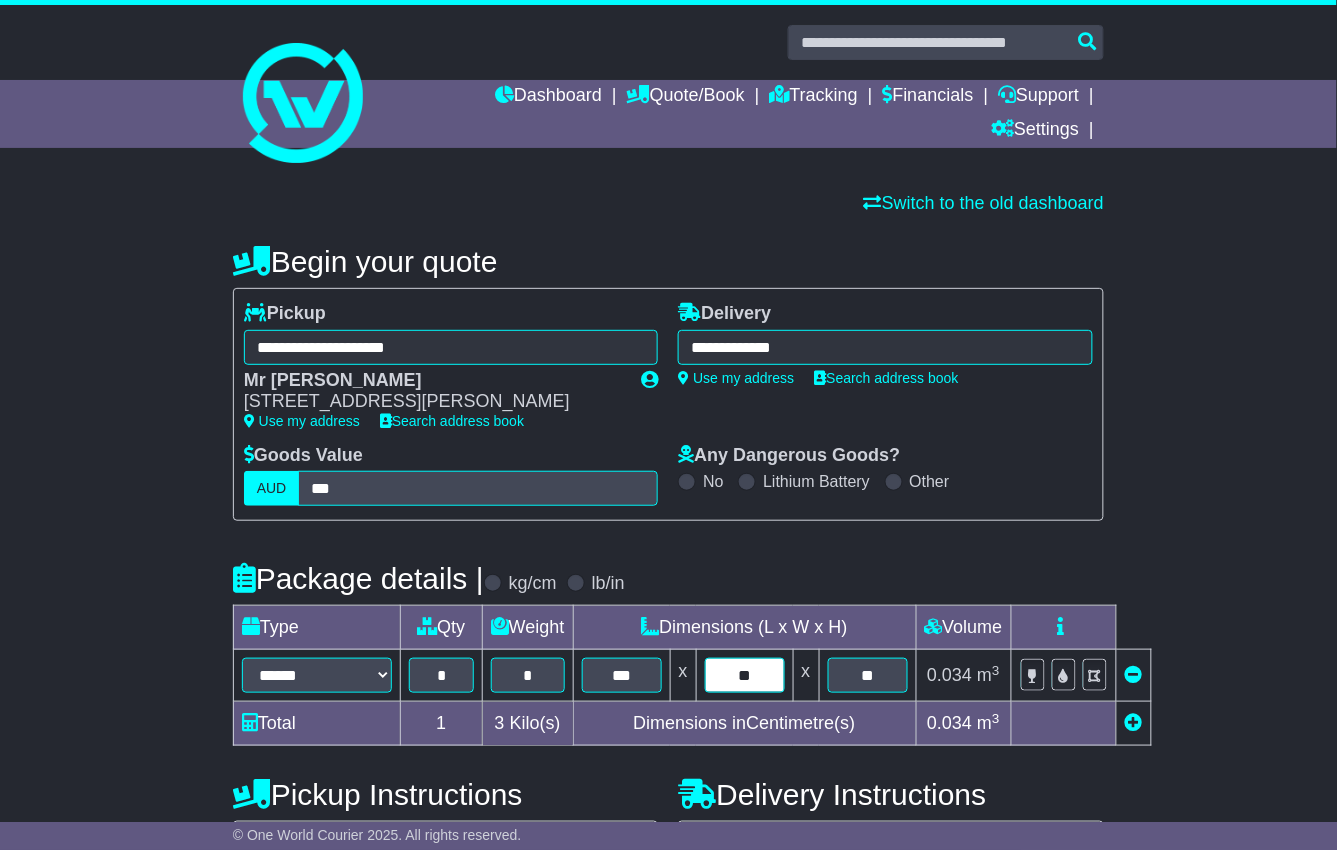 drag, startPoint x: 772, startPoint y: 673, endPoint x: 753, endPoint y: 667, distance: 19.924858 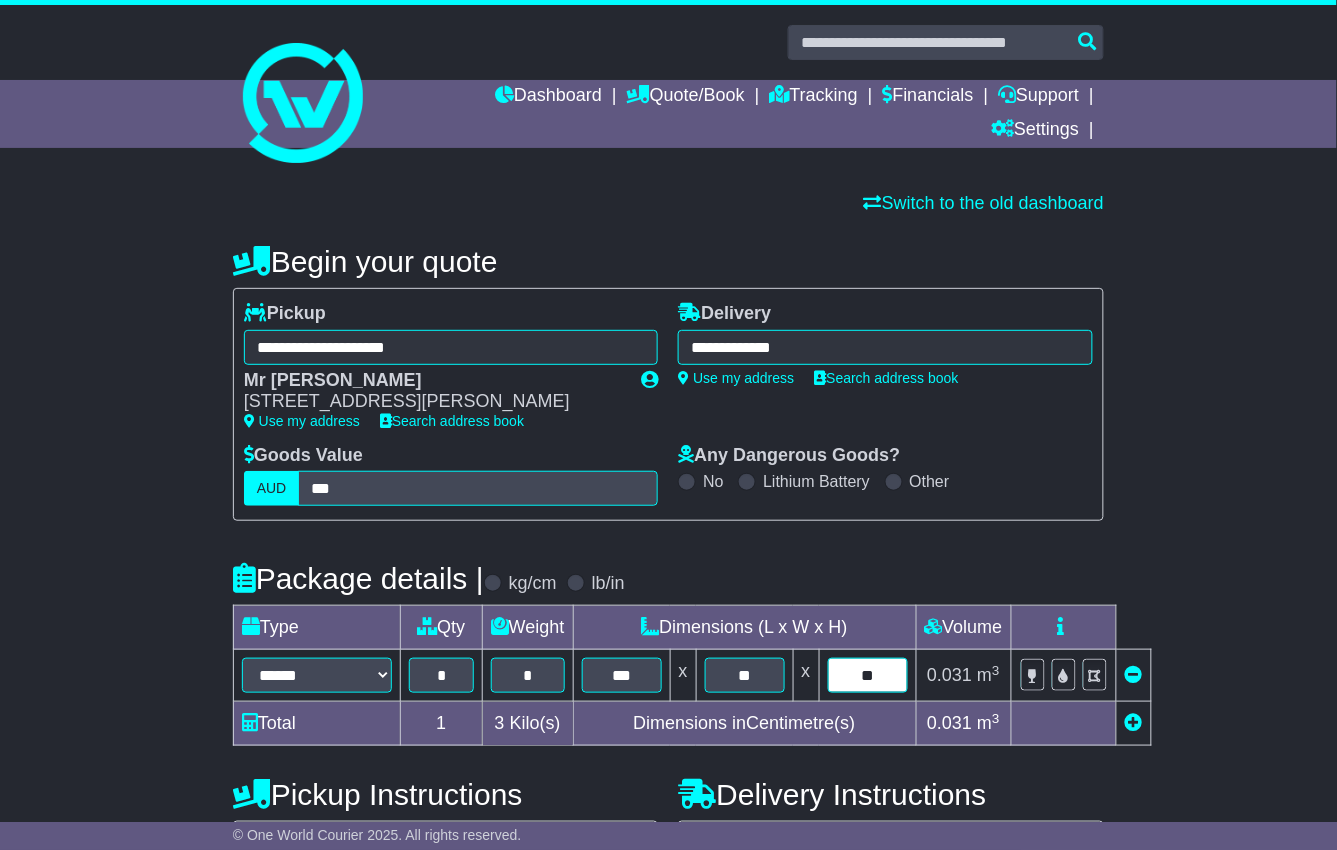 drag, startPoint x: 892, startPoint y: 673, endPoint x: 846, endPoint y: 665, distance: 46.69047 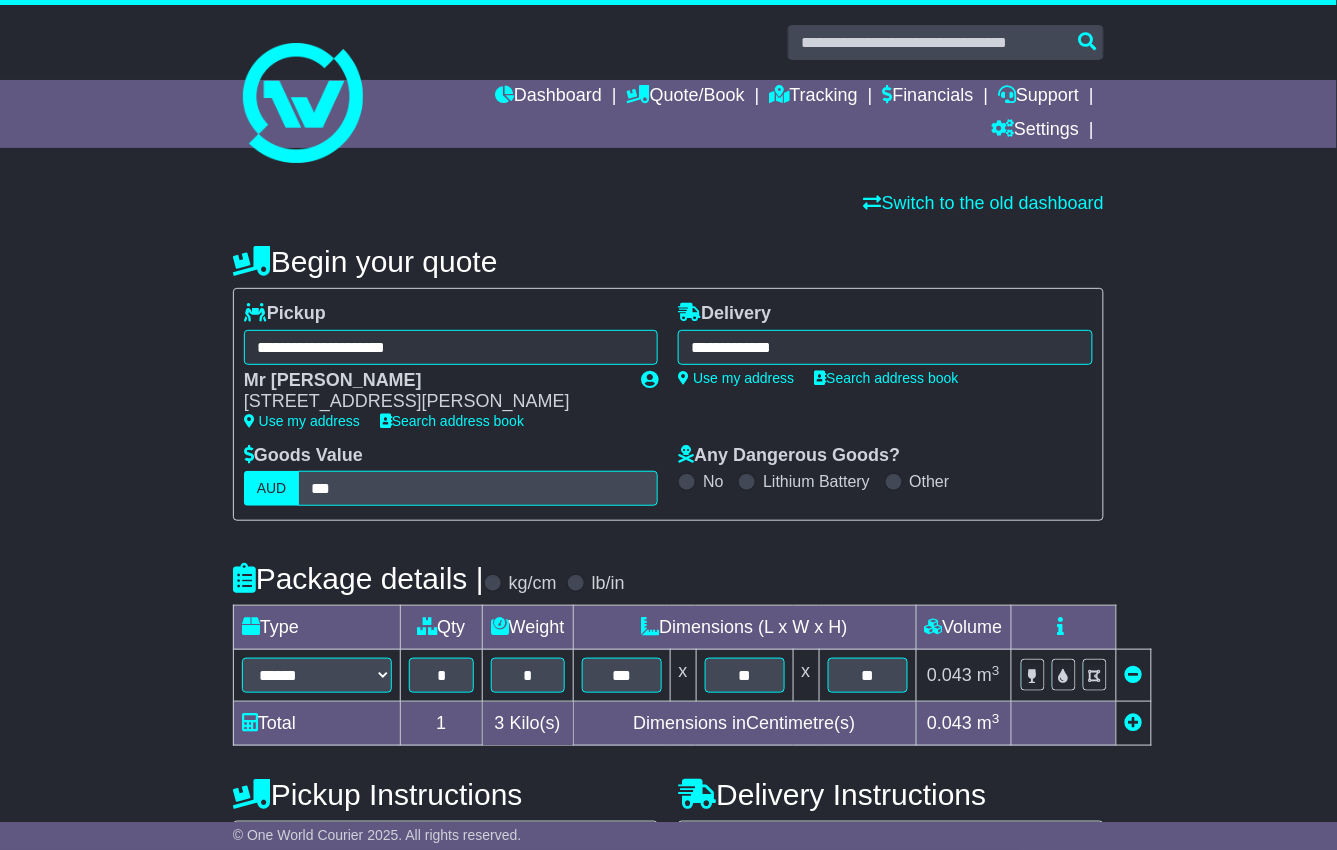 click on "**********" at bounding box center (668, 768) 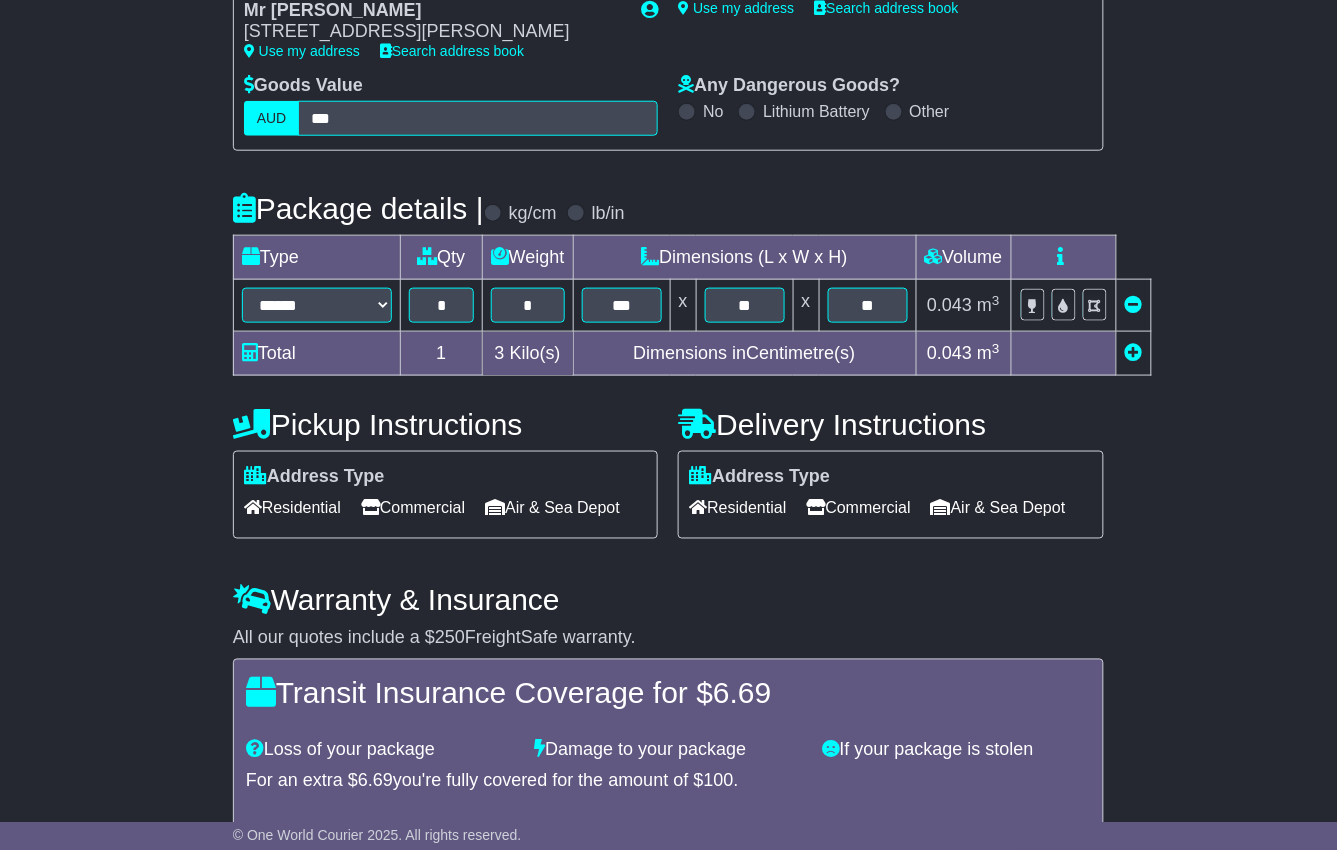 scroll, scrollTop: 542, scrollLeft: 0, axis: vertical 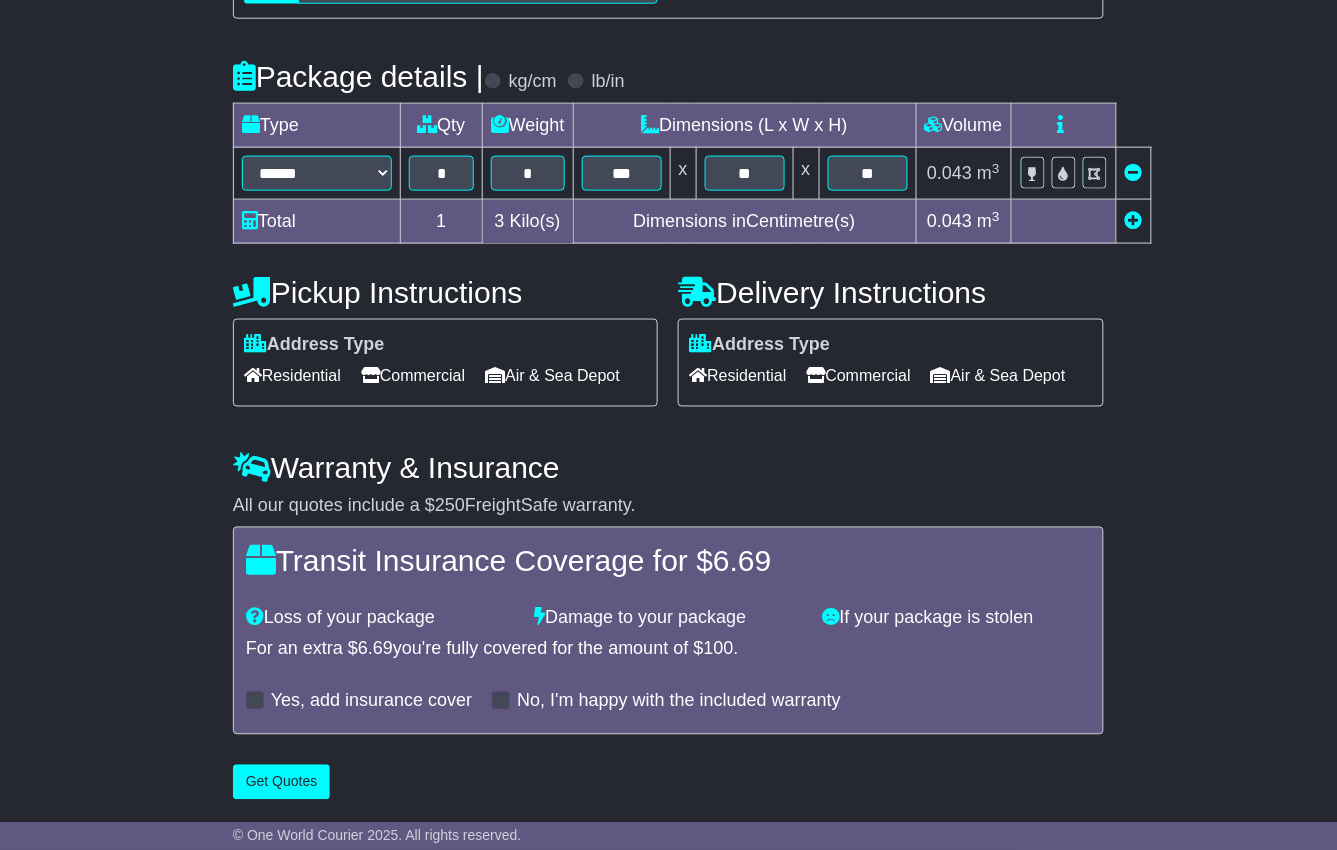 click on "**********" at bounding box center (668, 266) 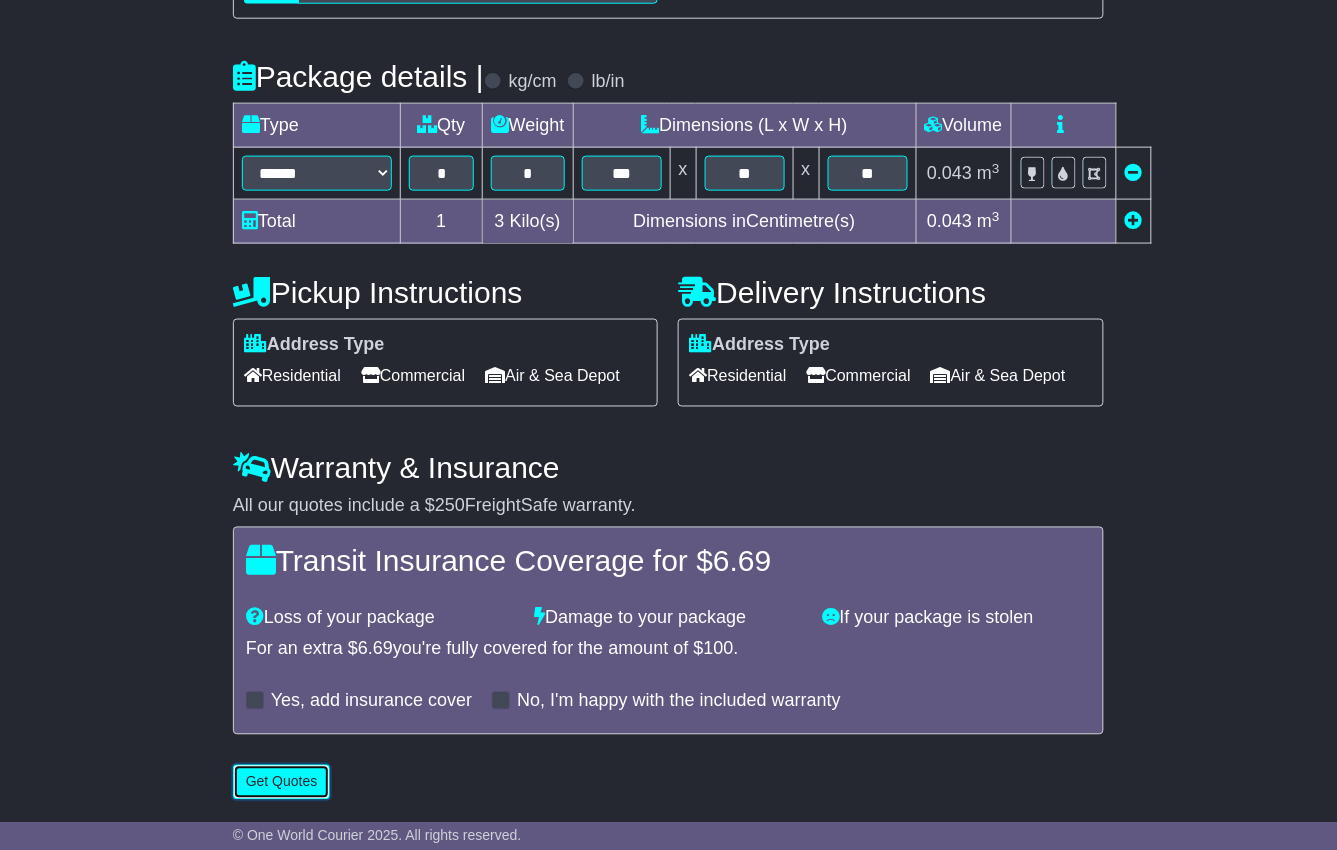 click on "Get Quotes" at bounding box center [282, 782] 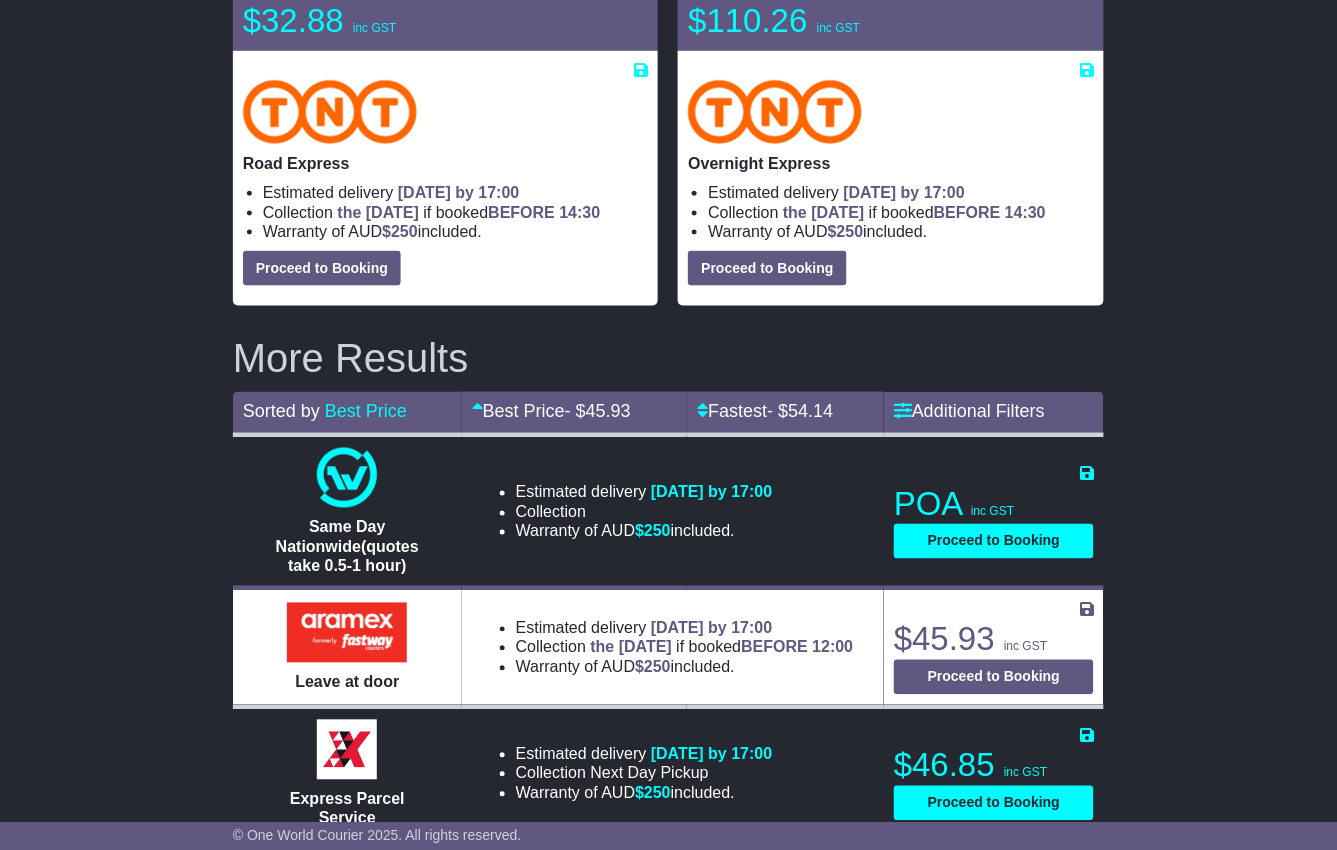 scroll, scrollTop: 0, scrollLeft: 0, axis: both 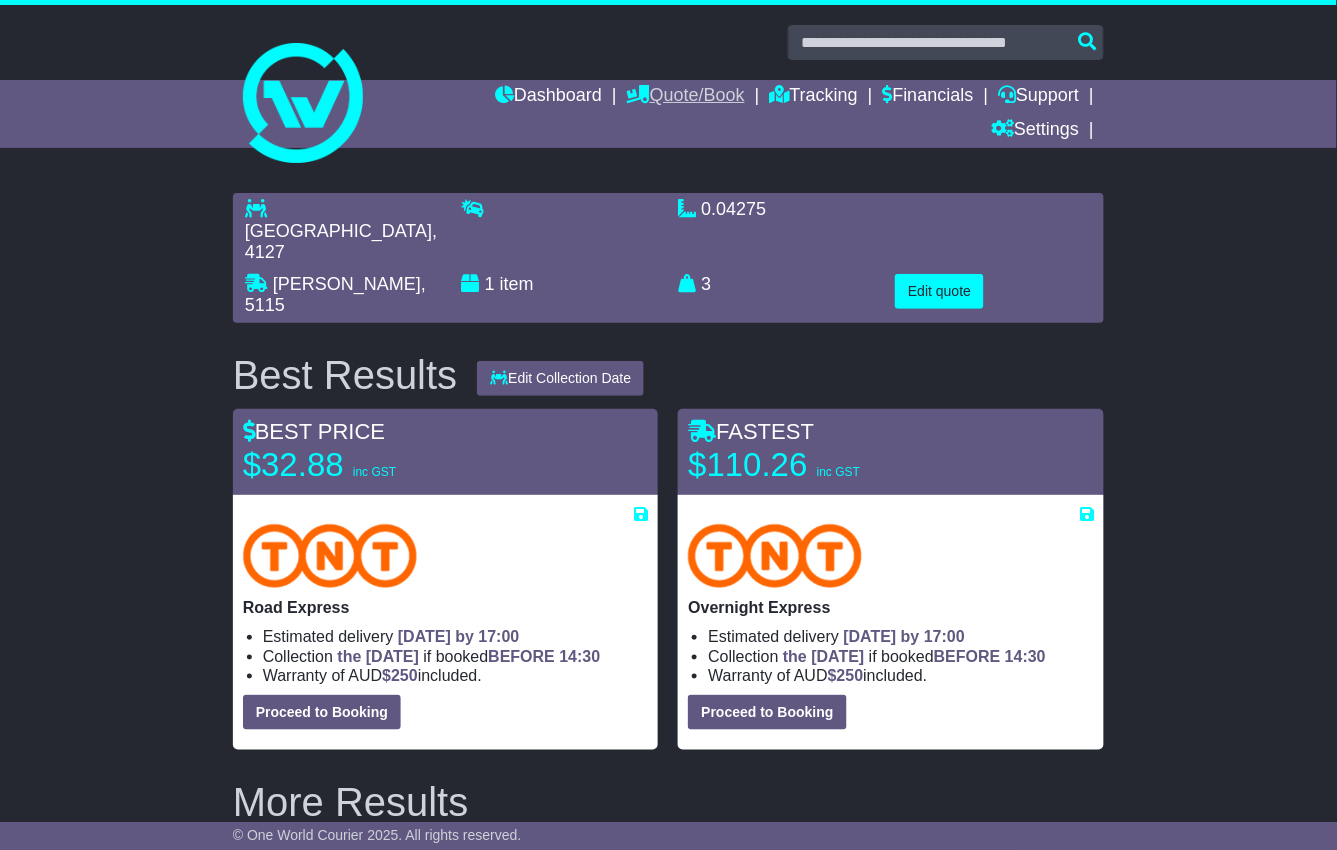click on "Quote/Book" at bounding box center [686, 97] 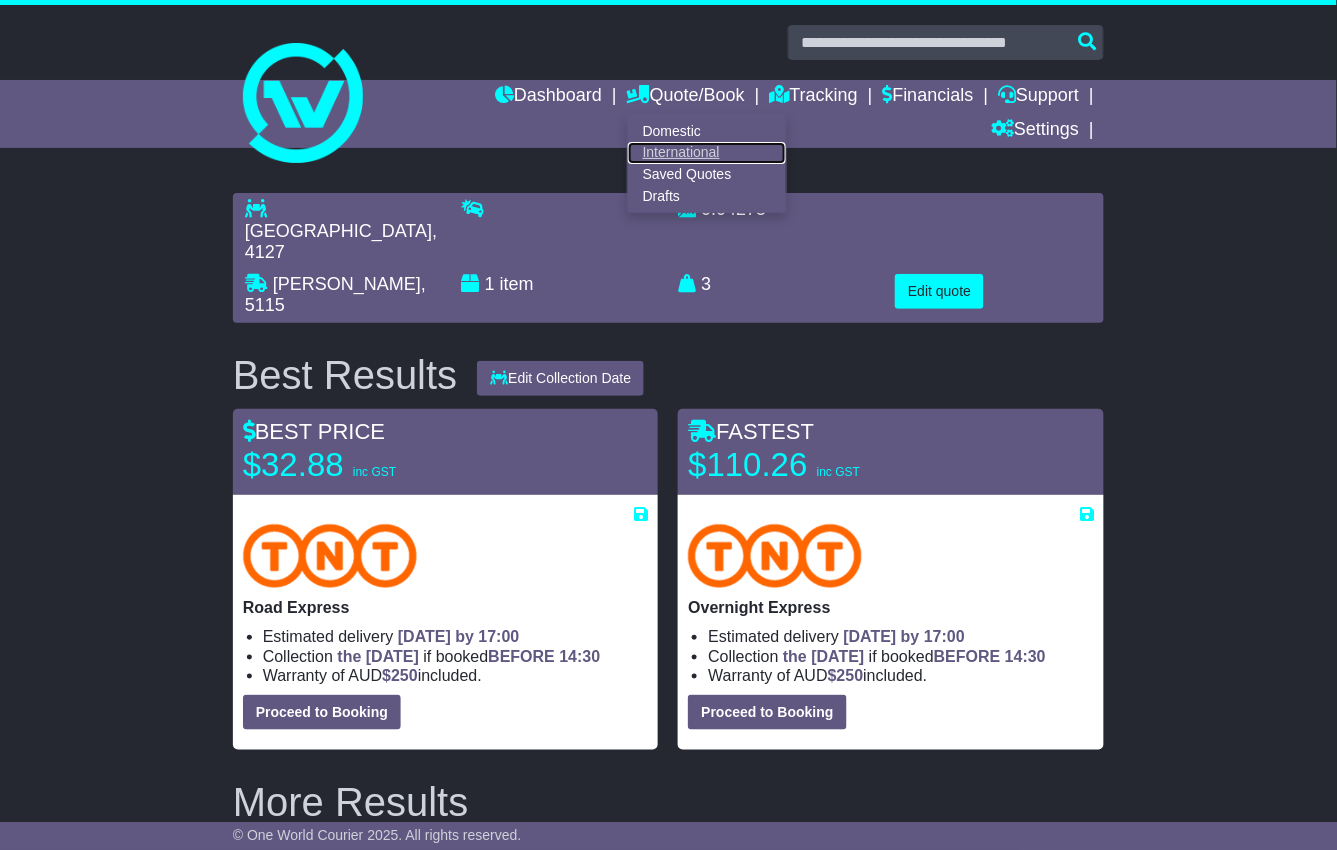 click on "International" at bounding box center (707, 153) 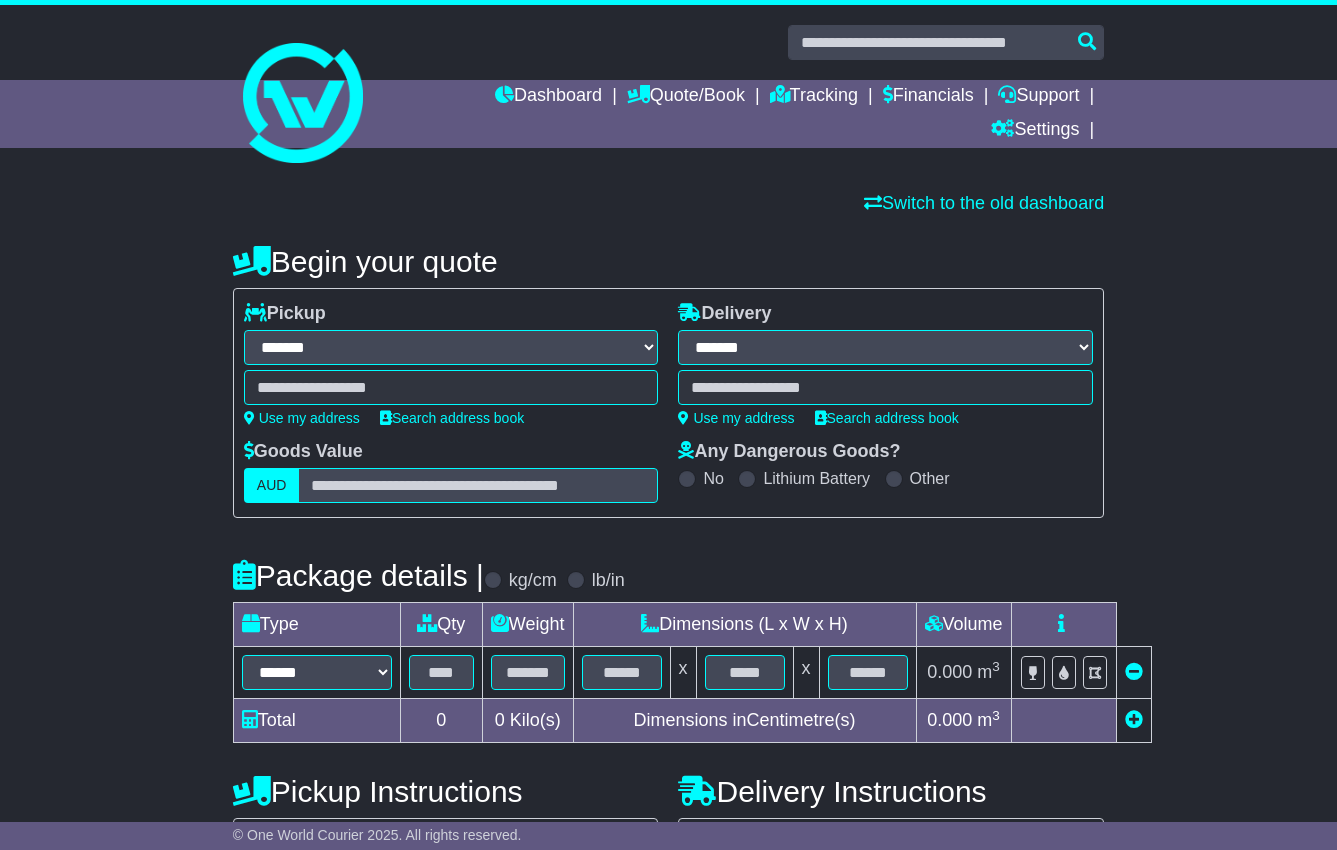 select on "**" 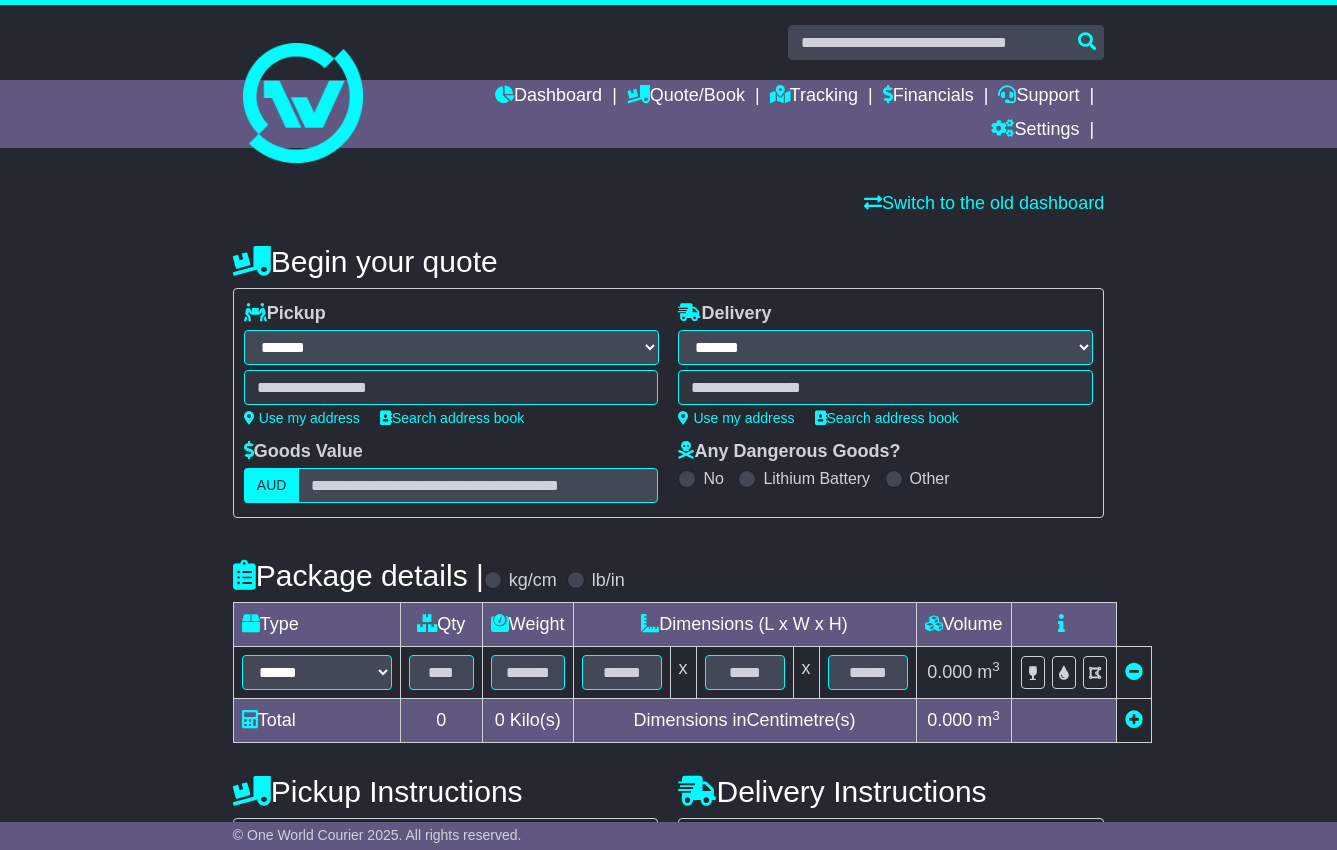 scroll, scrollTop: 0, scrollLeft: 0, axis: both 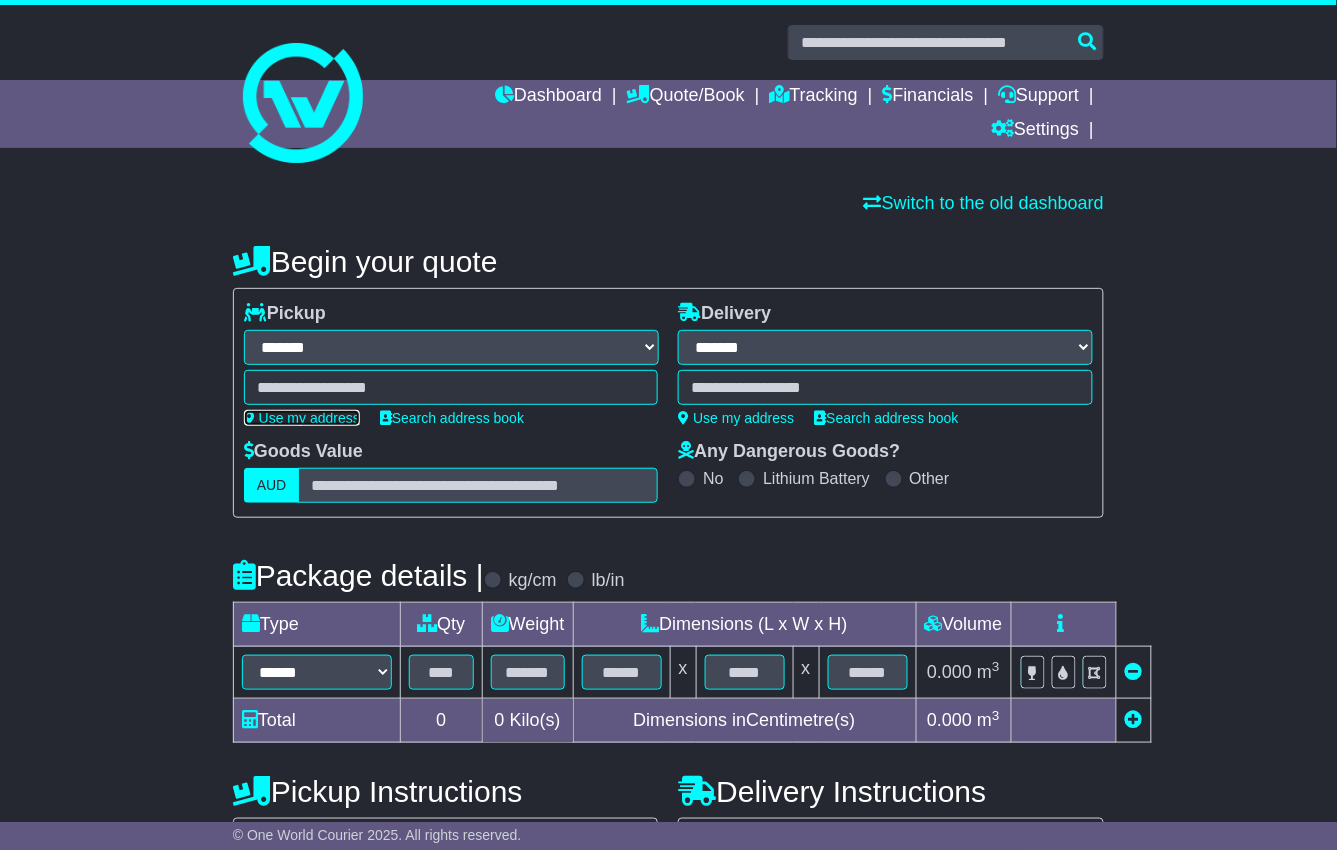 click on "Use my address" at bounding box center (302, 418) 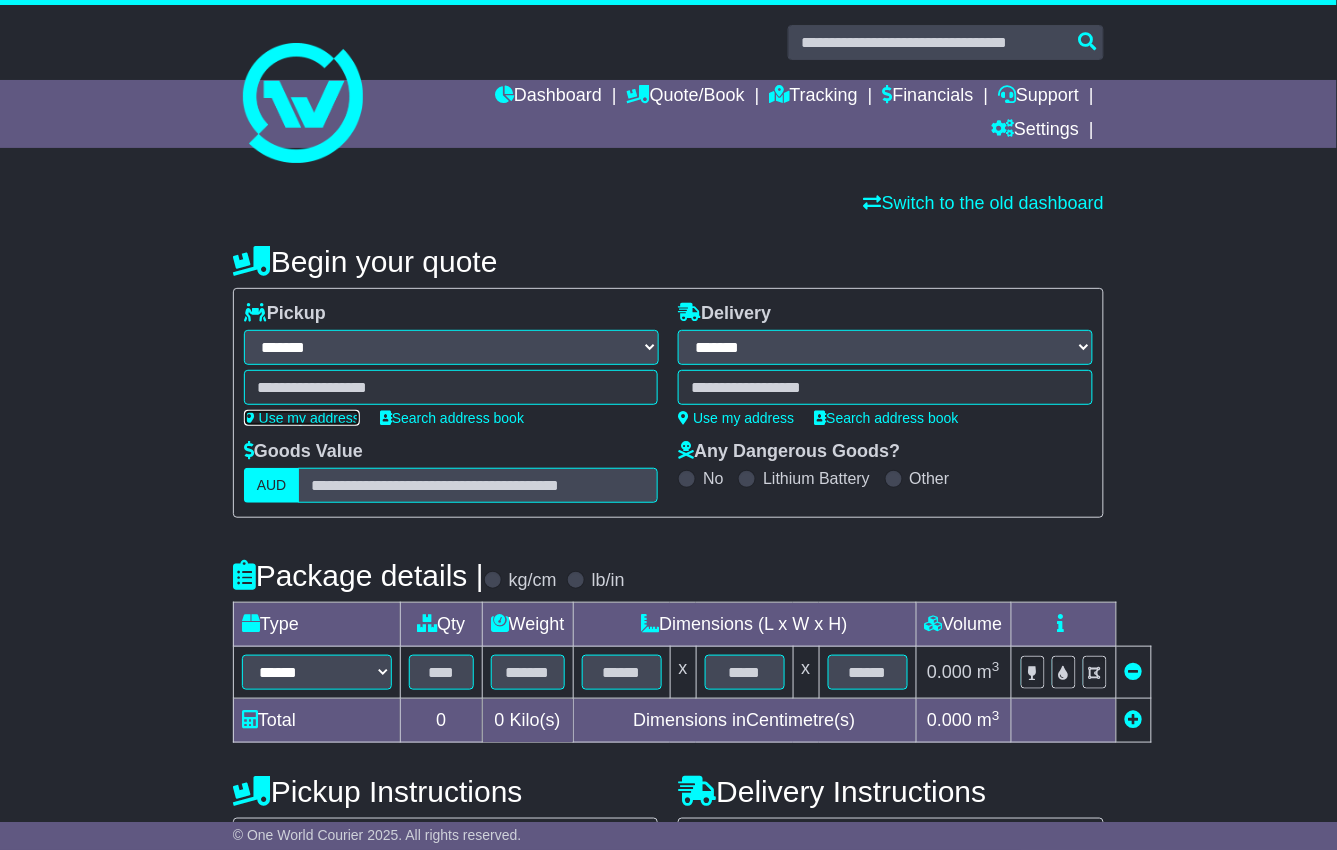 type on "**********" 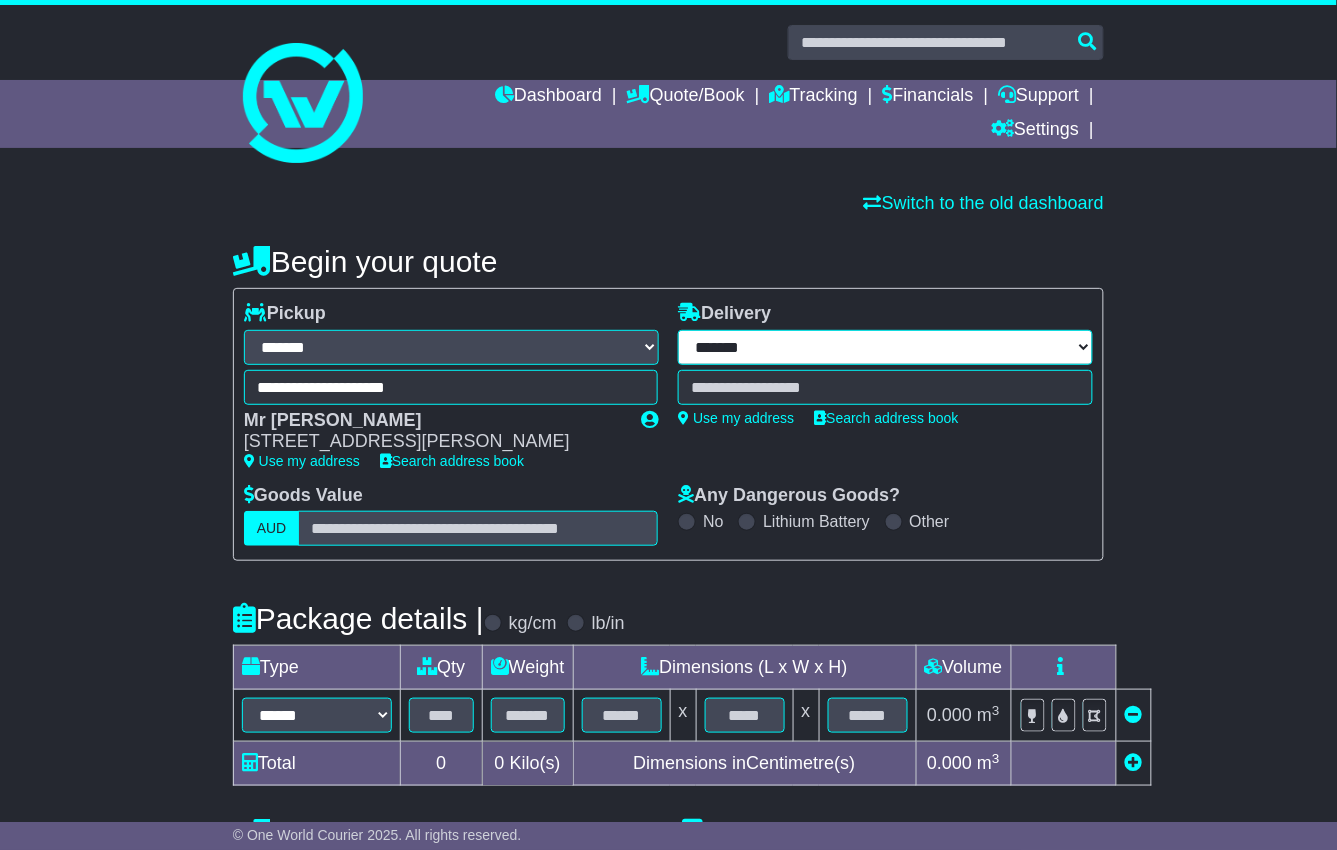 click on "**********" at bounding box center (885, 347) 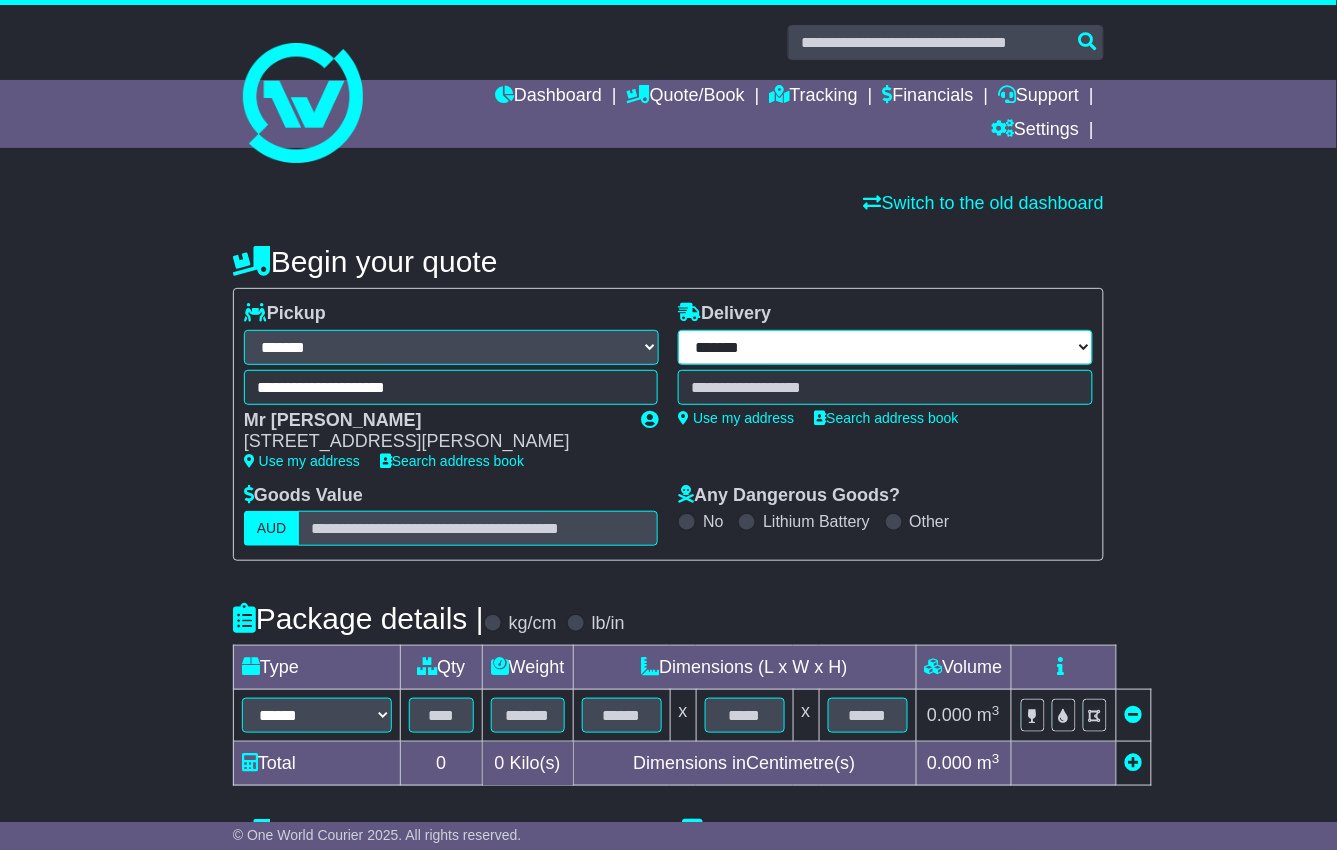 select on "***" 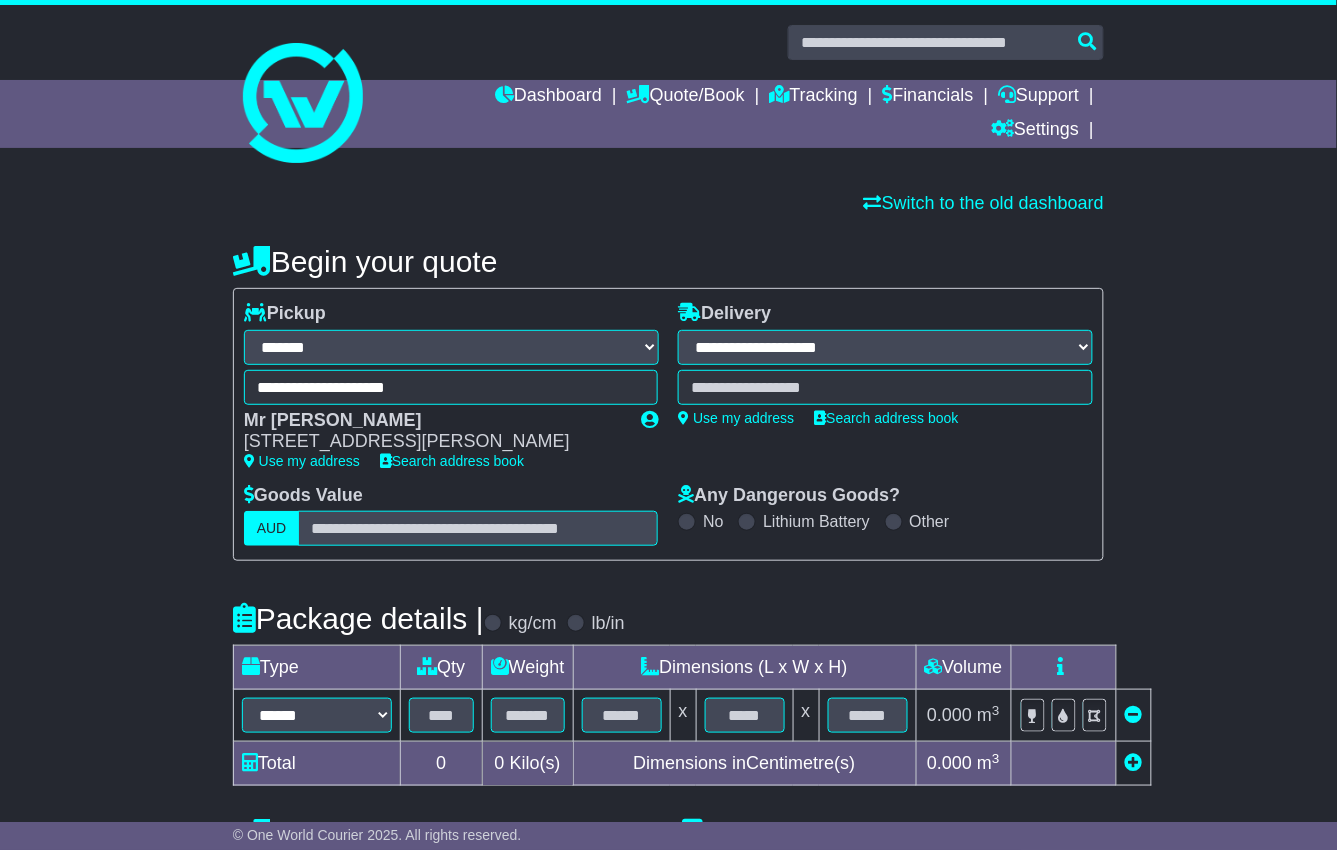 click on "**********" at bounding box center (885, 347) 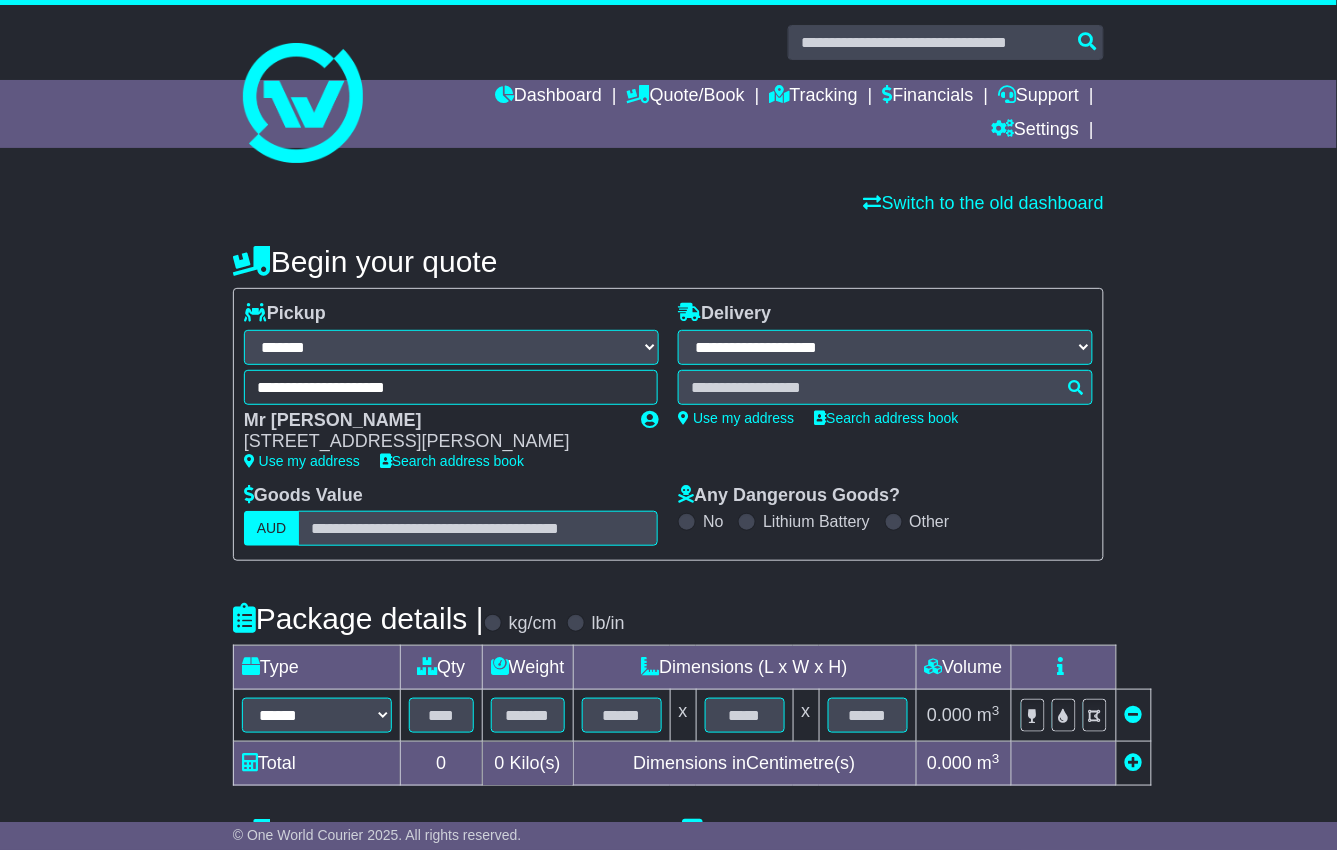 click at bounding box center (885, 387) 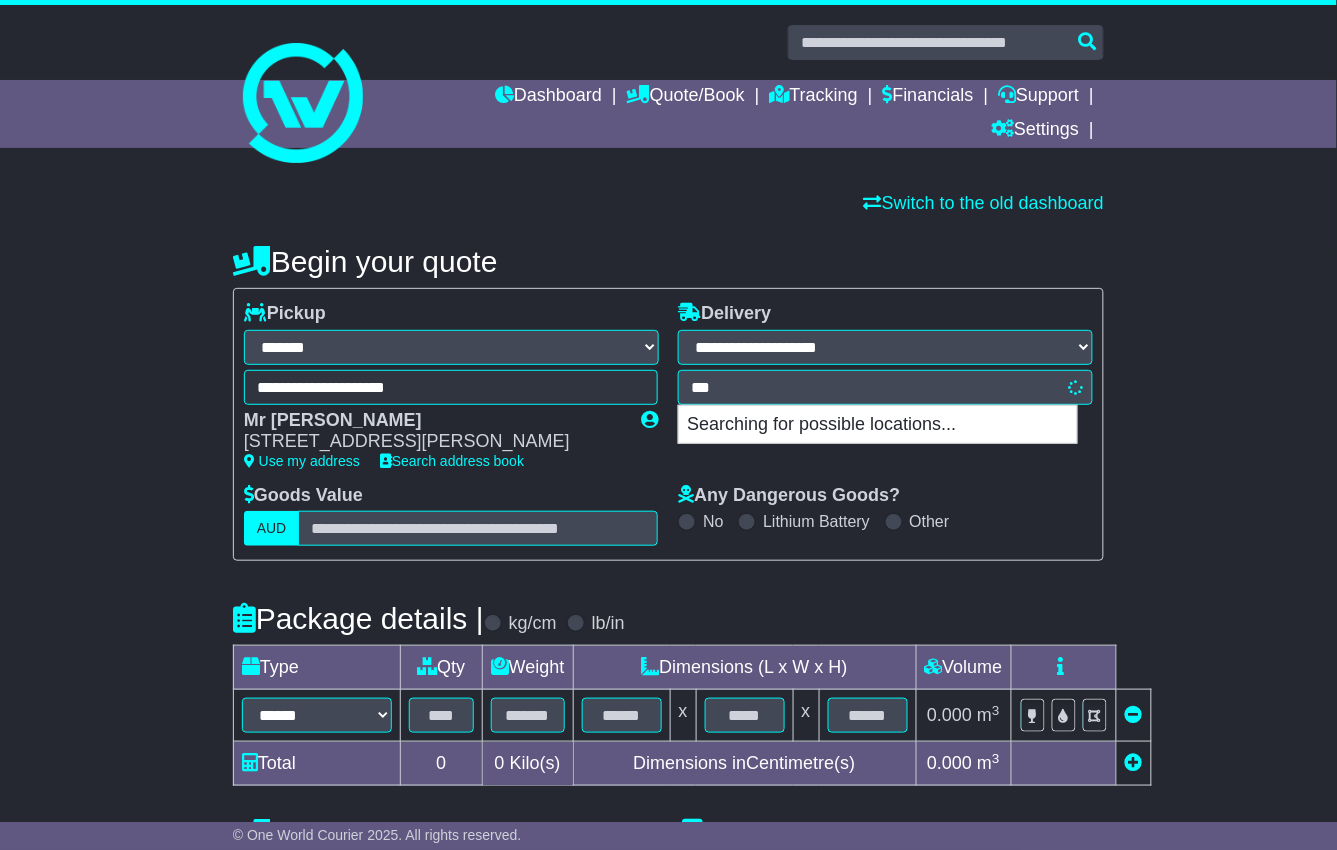 type on "****" 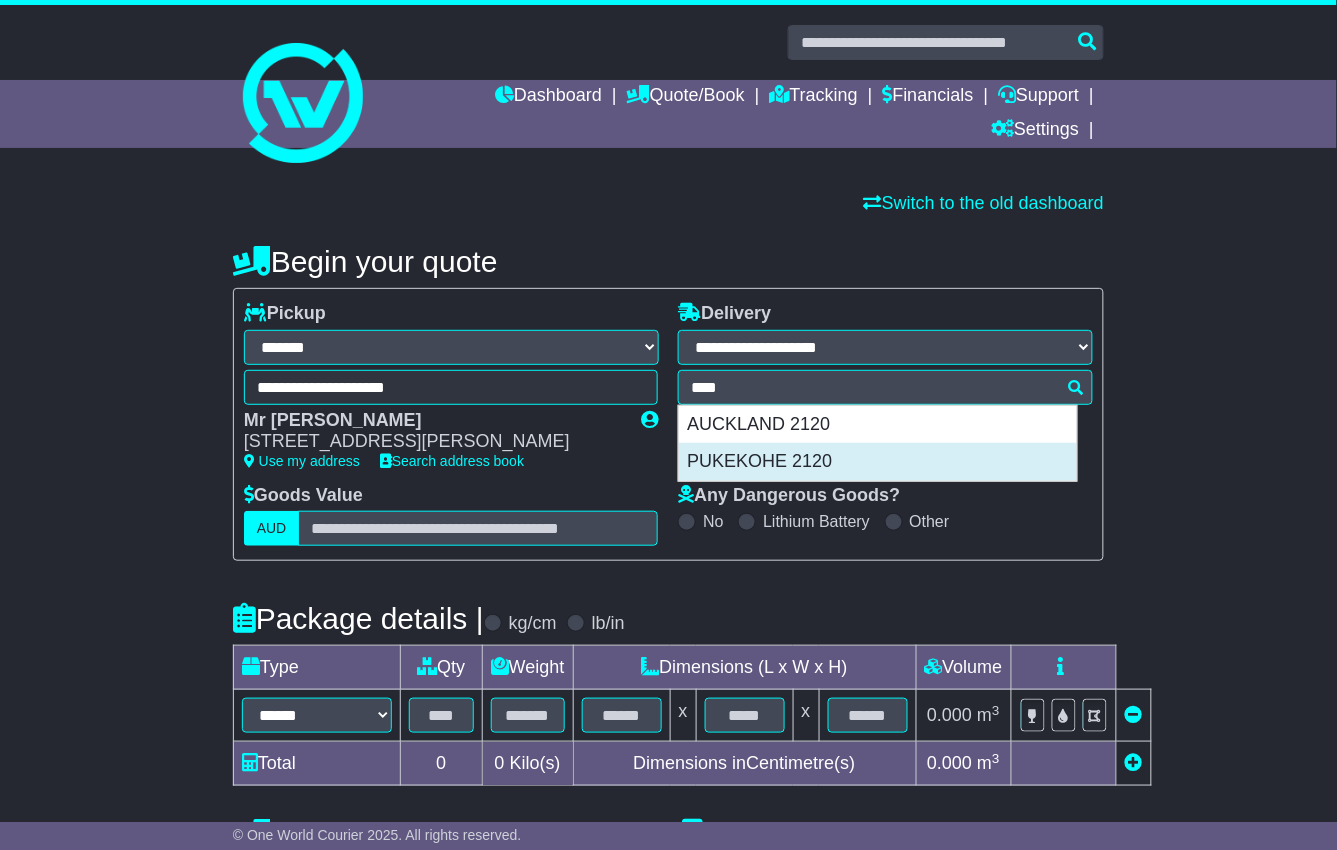 click on "PUKEKOHE 2120" at bounding box center (878, 462) 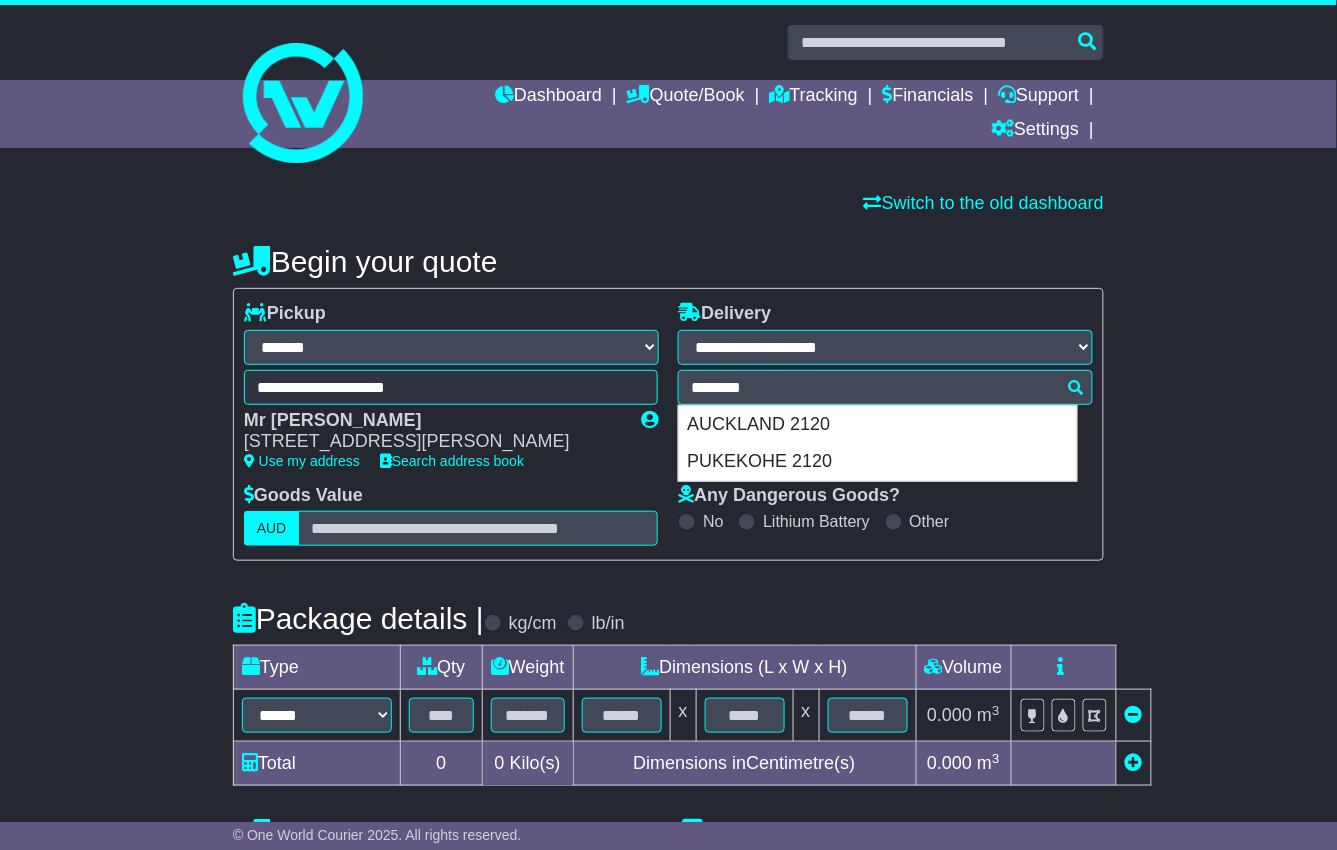 type on "**********" 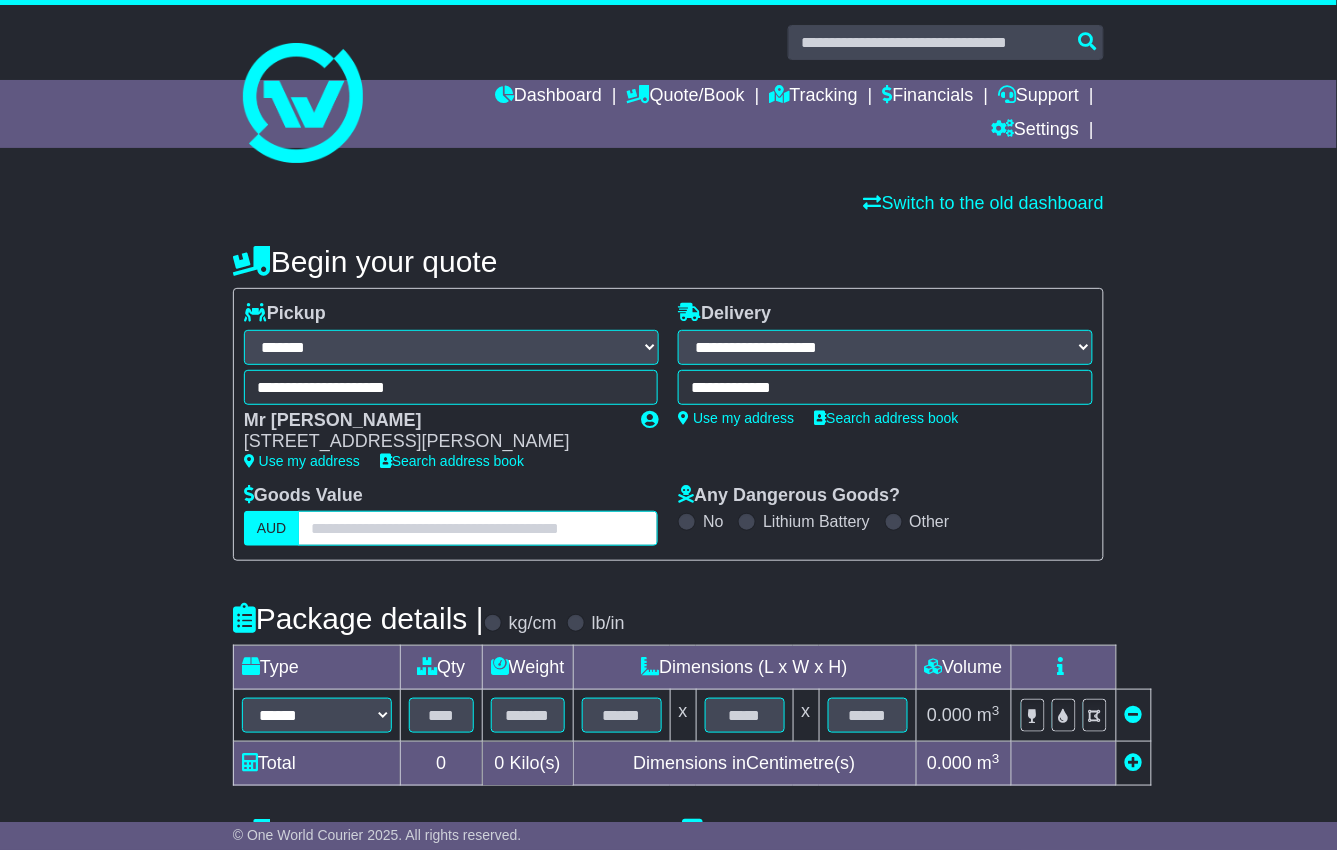 click at bounding box center (478, 528) 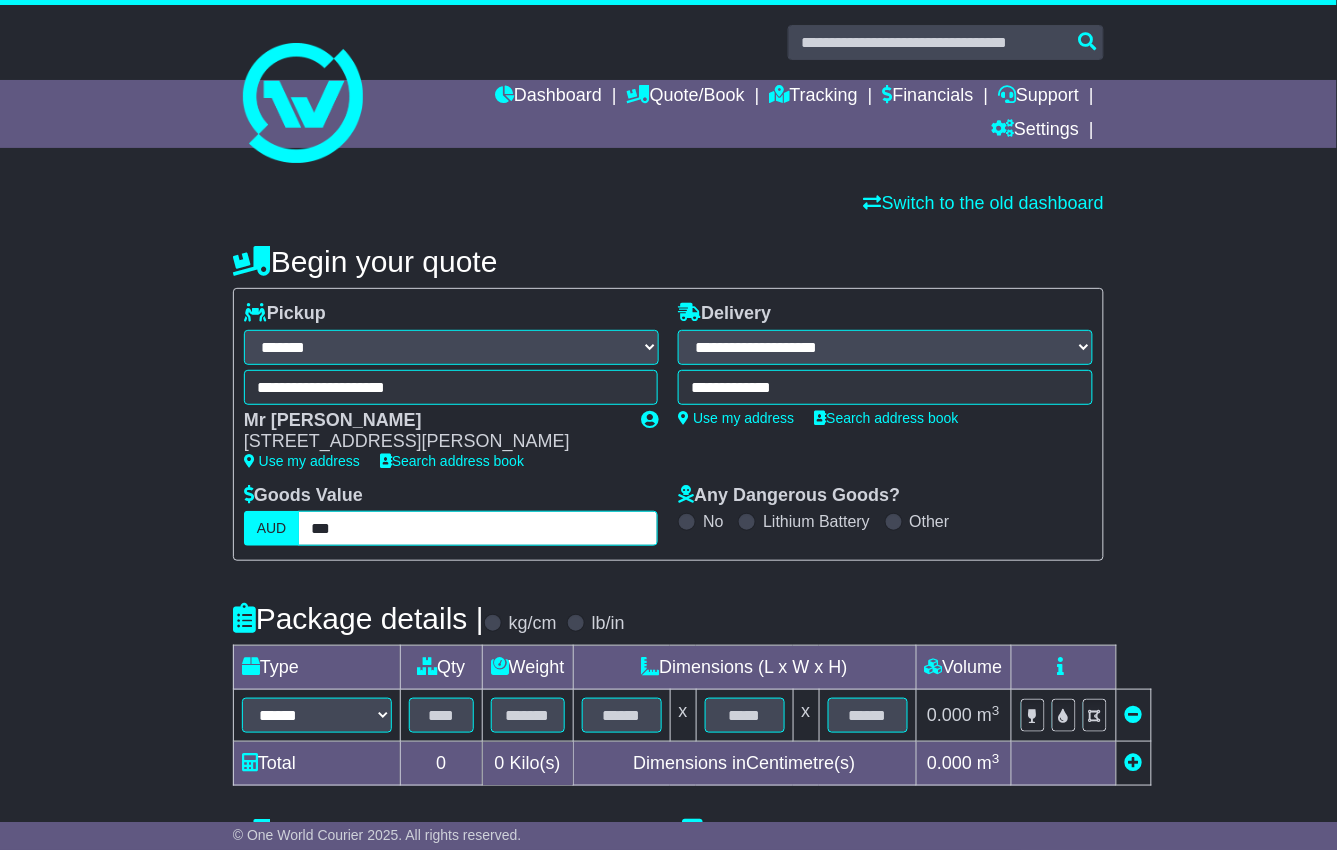 type on "***" 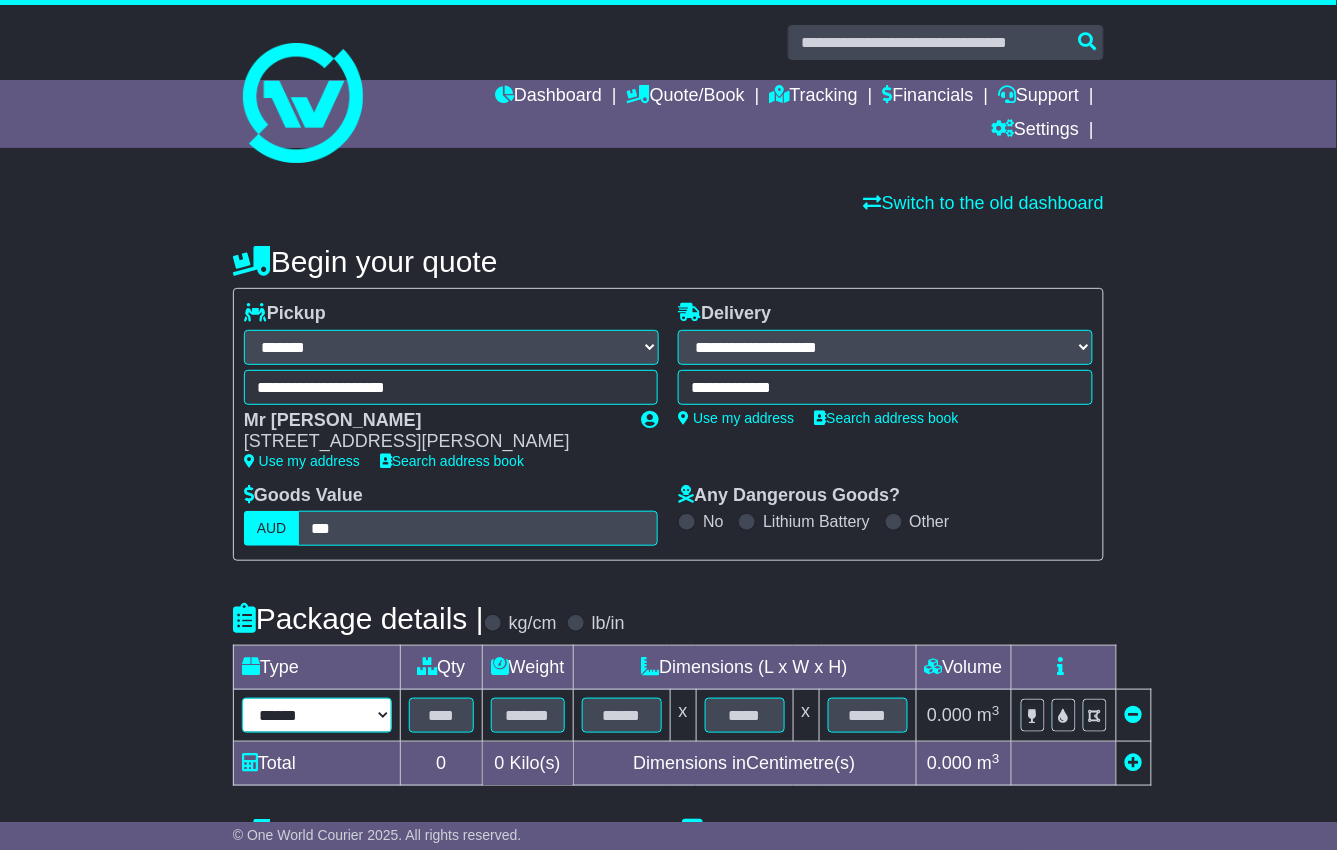 click on "****** ****** *** **** *** *******" at bounding box center [317, 715] 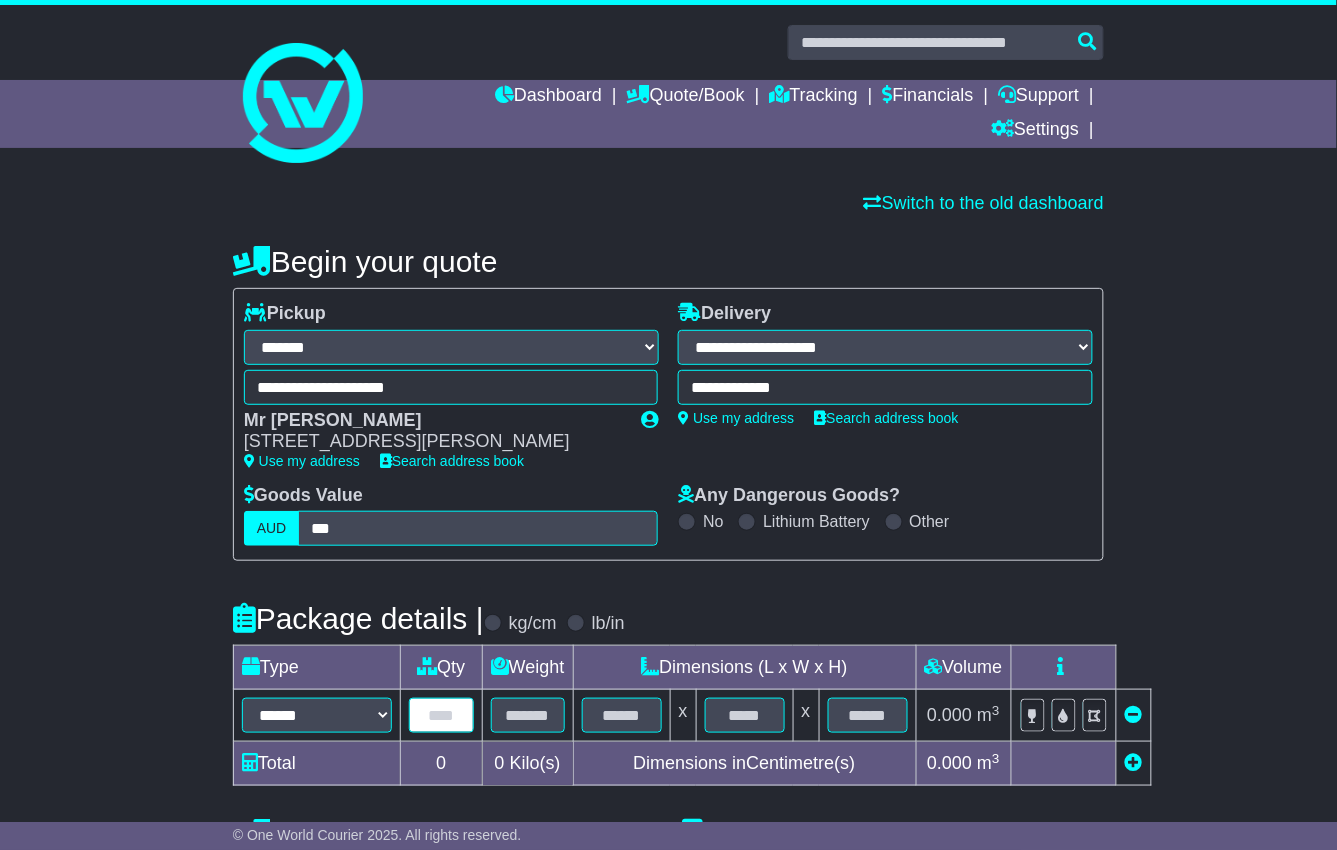 click at bounding box center [441, 715] 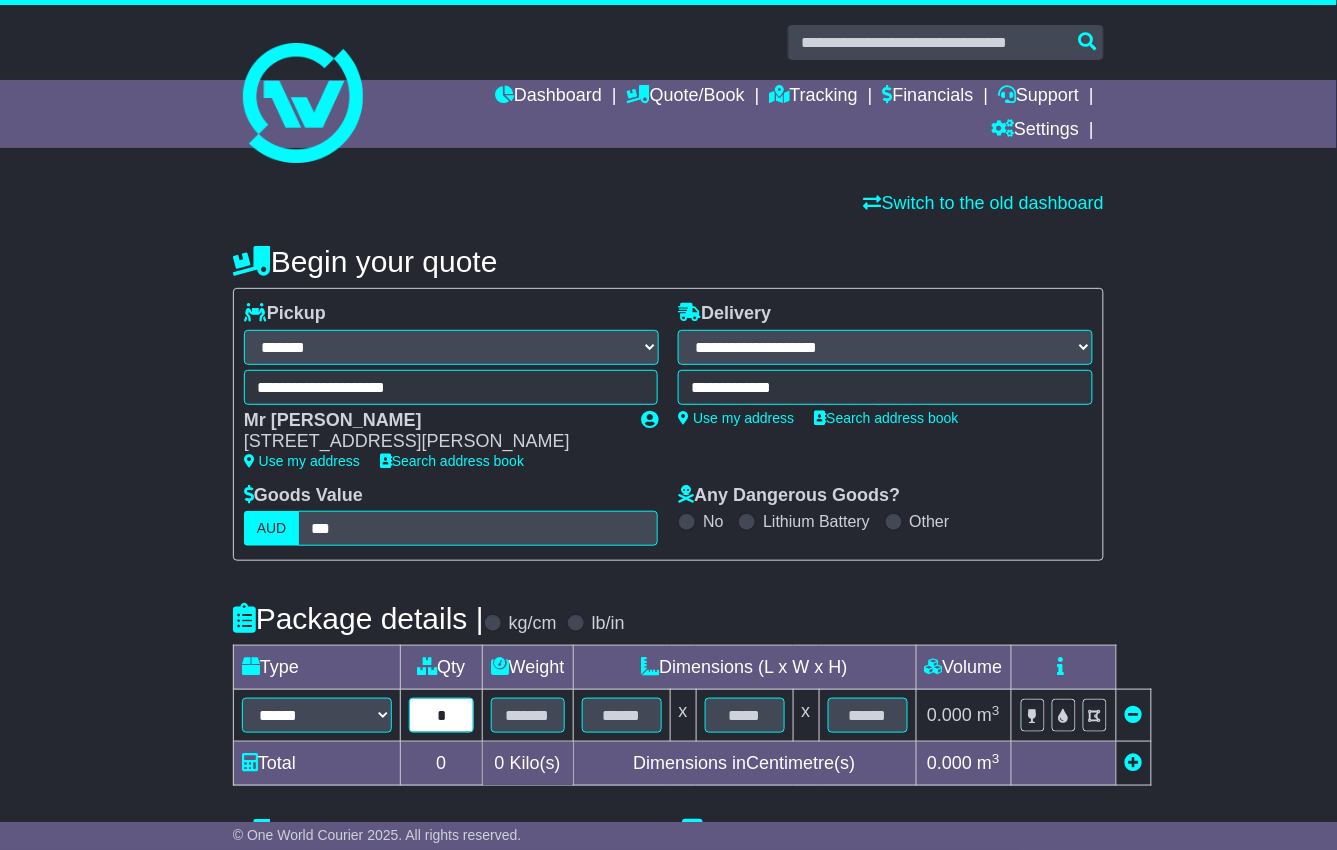 type on "*" 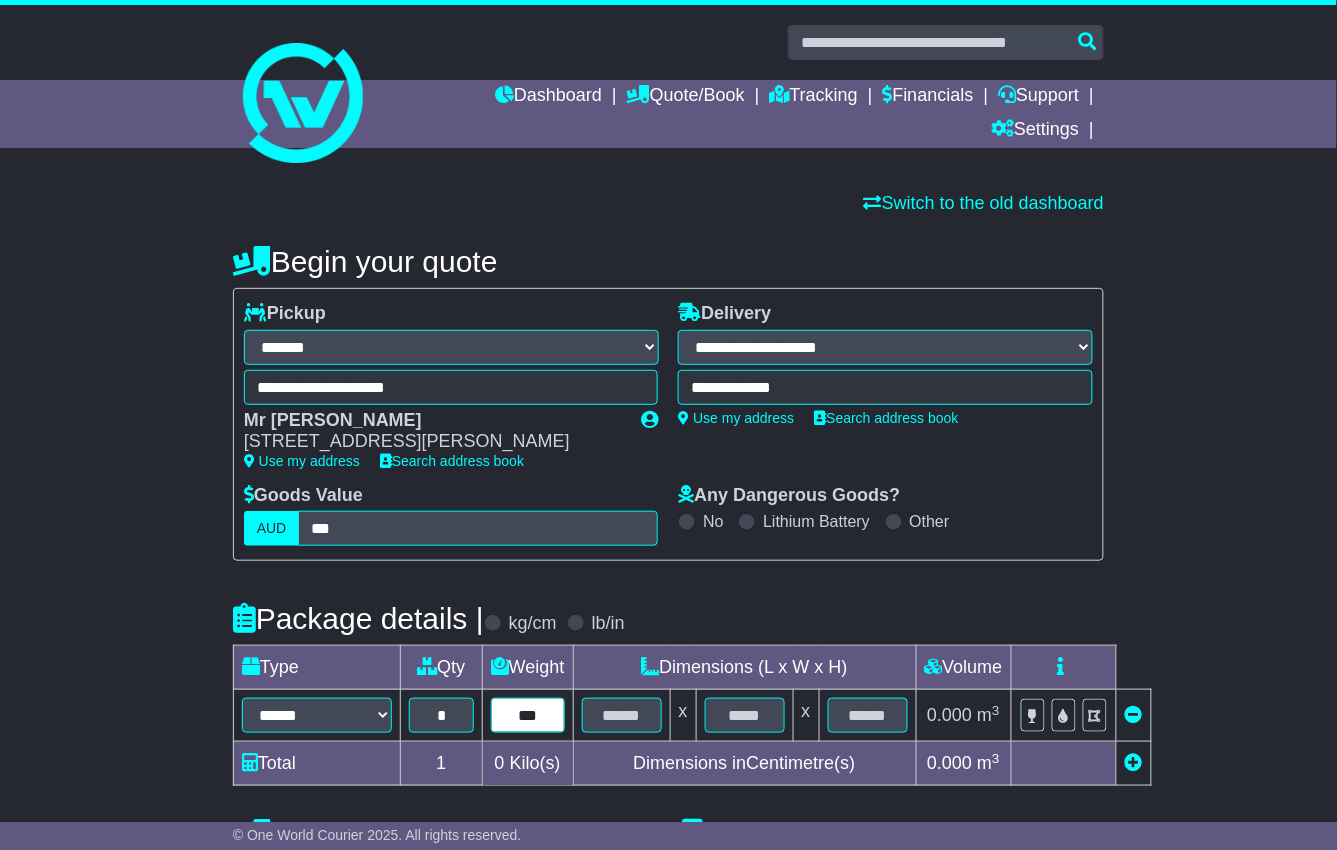 type on "***" 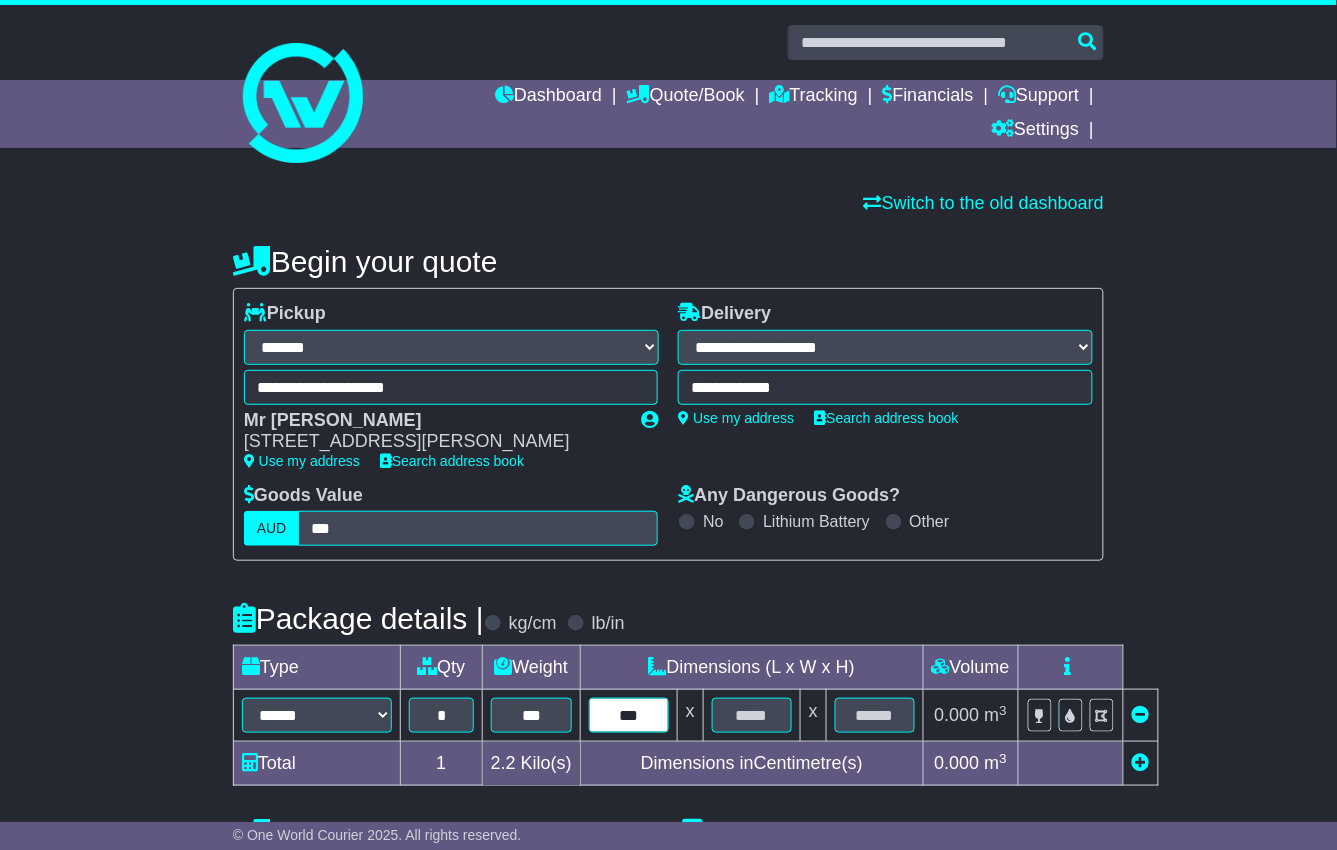type on "***" 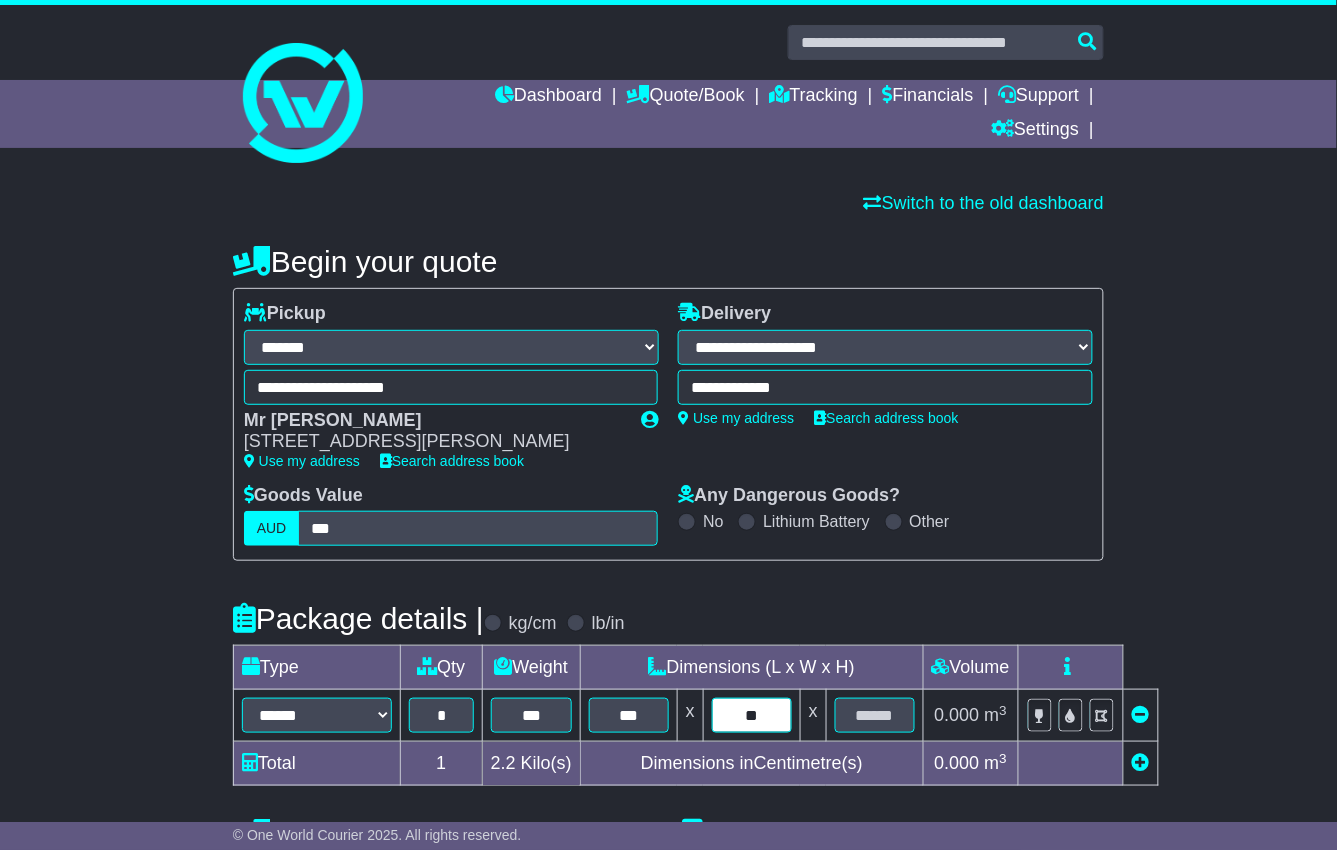 type on "**" 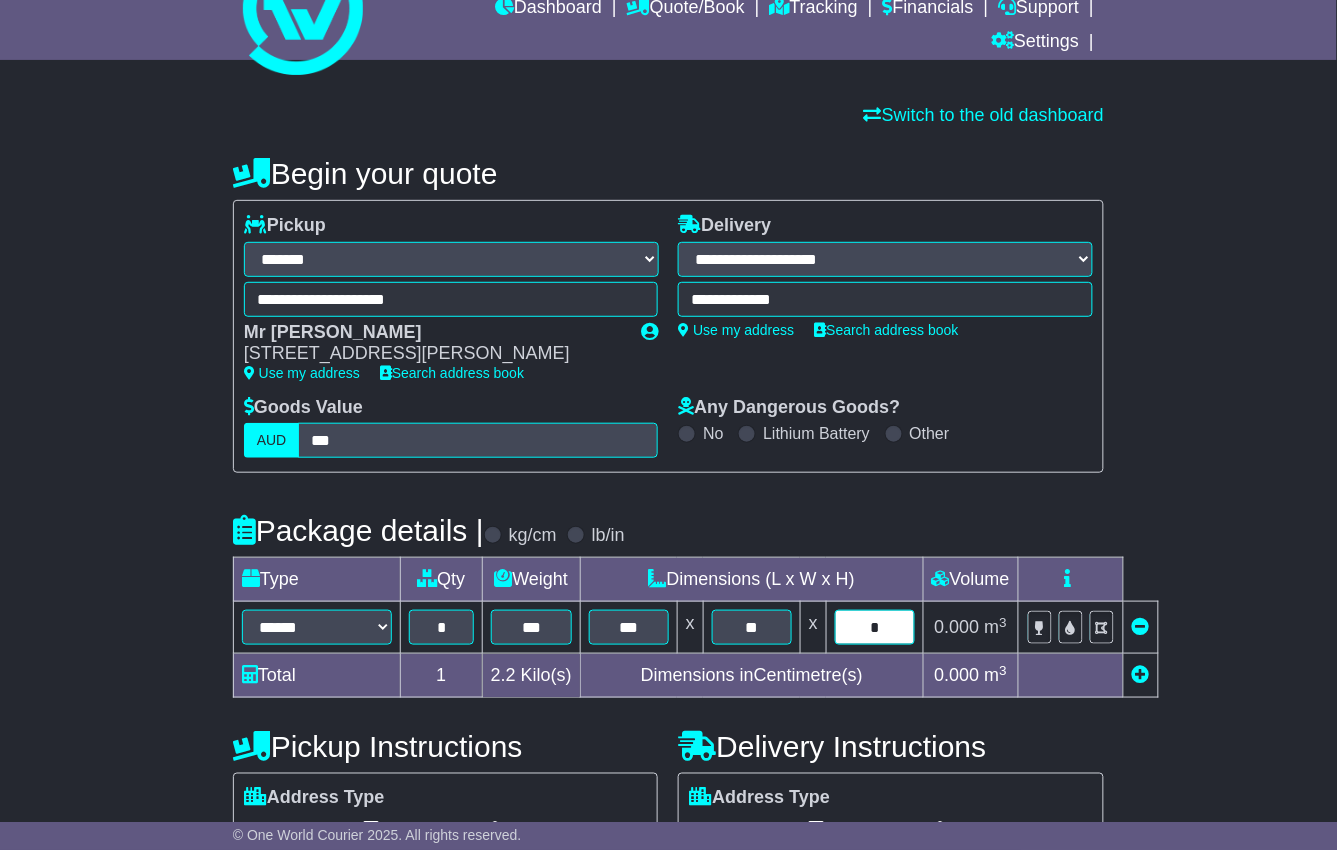 scroll, scrollTop: 333, scrollLeft: 0, axis: vertical 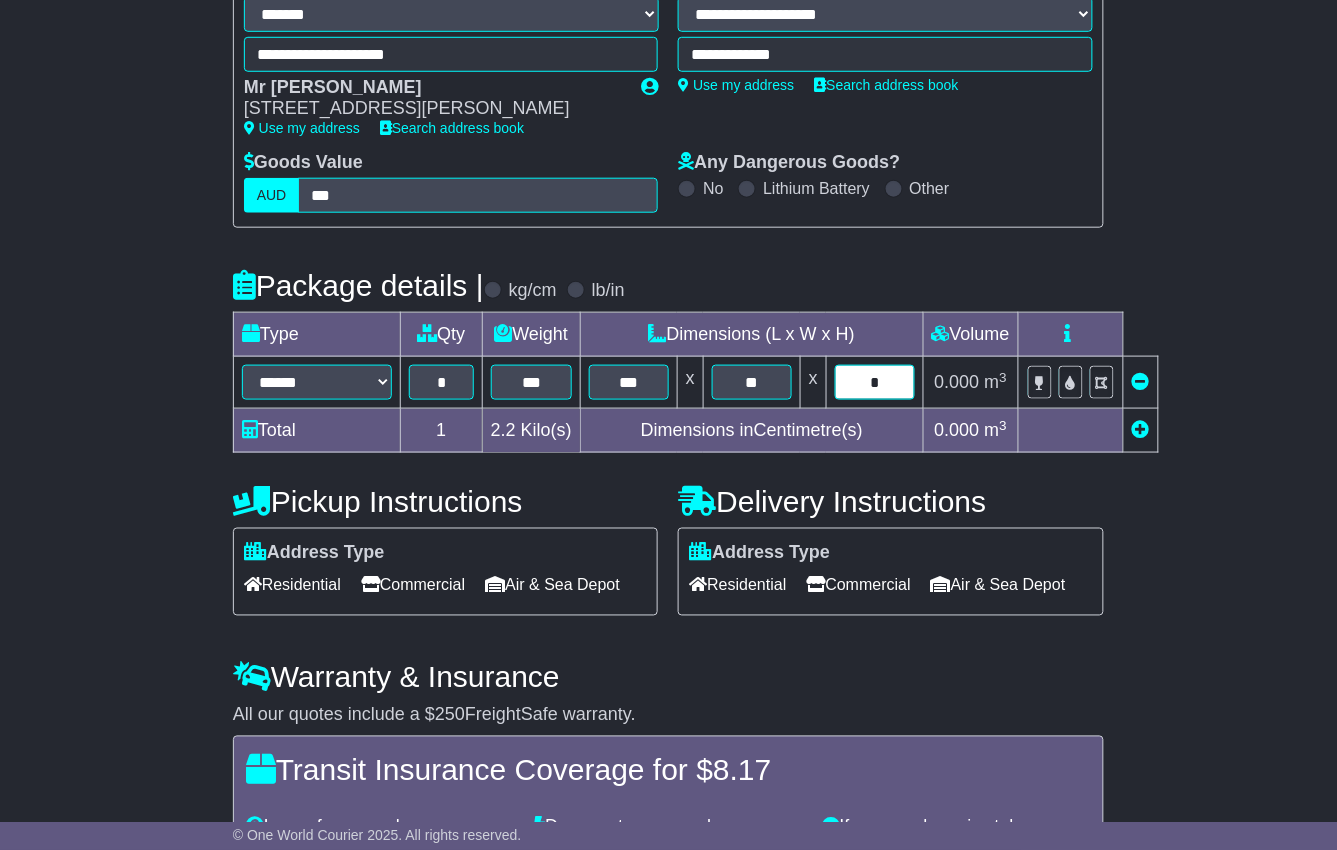 type on "*" 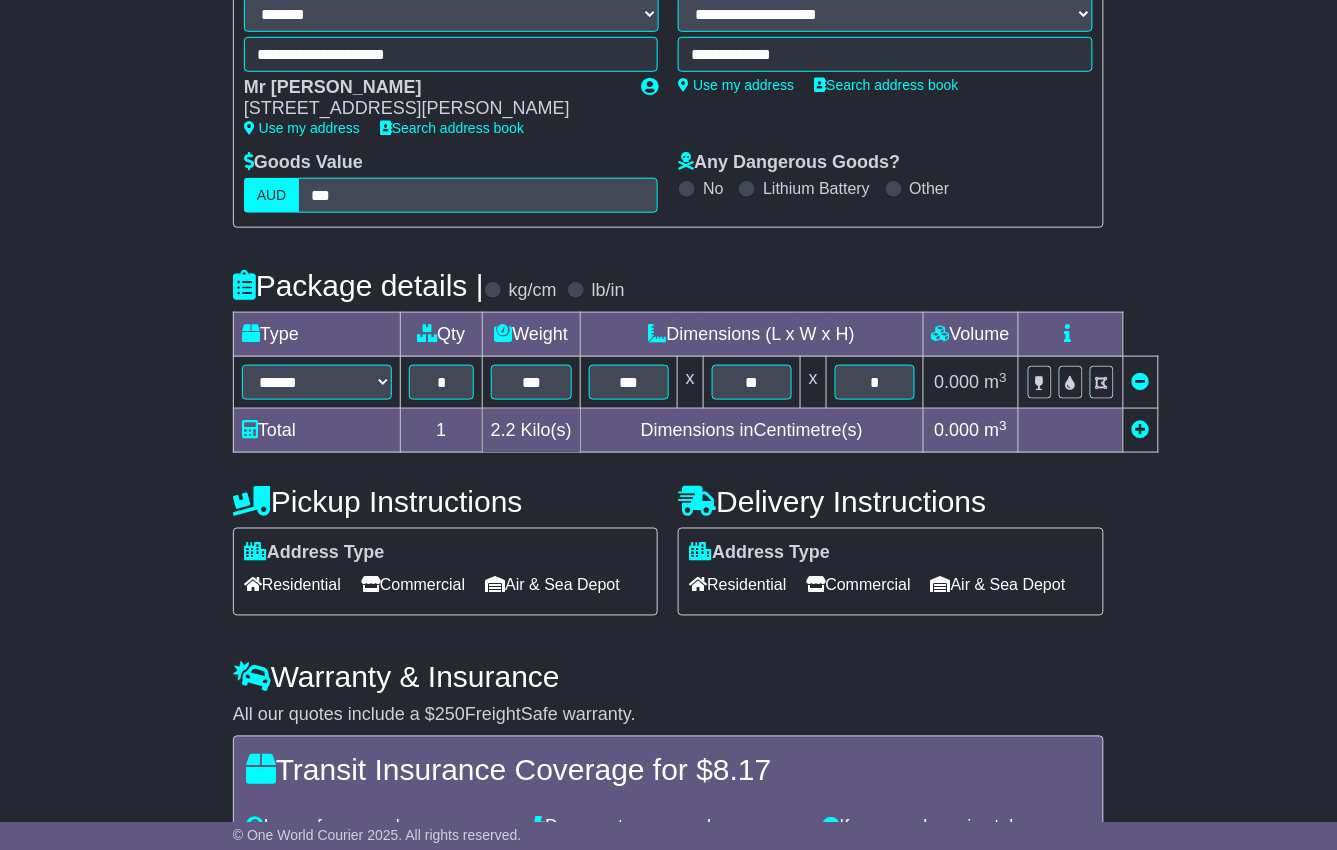 click on "Residential" at bounding box center [737, 585] 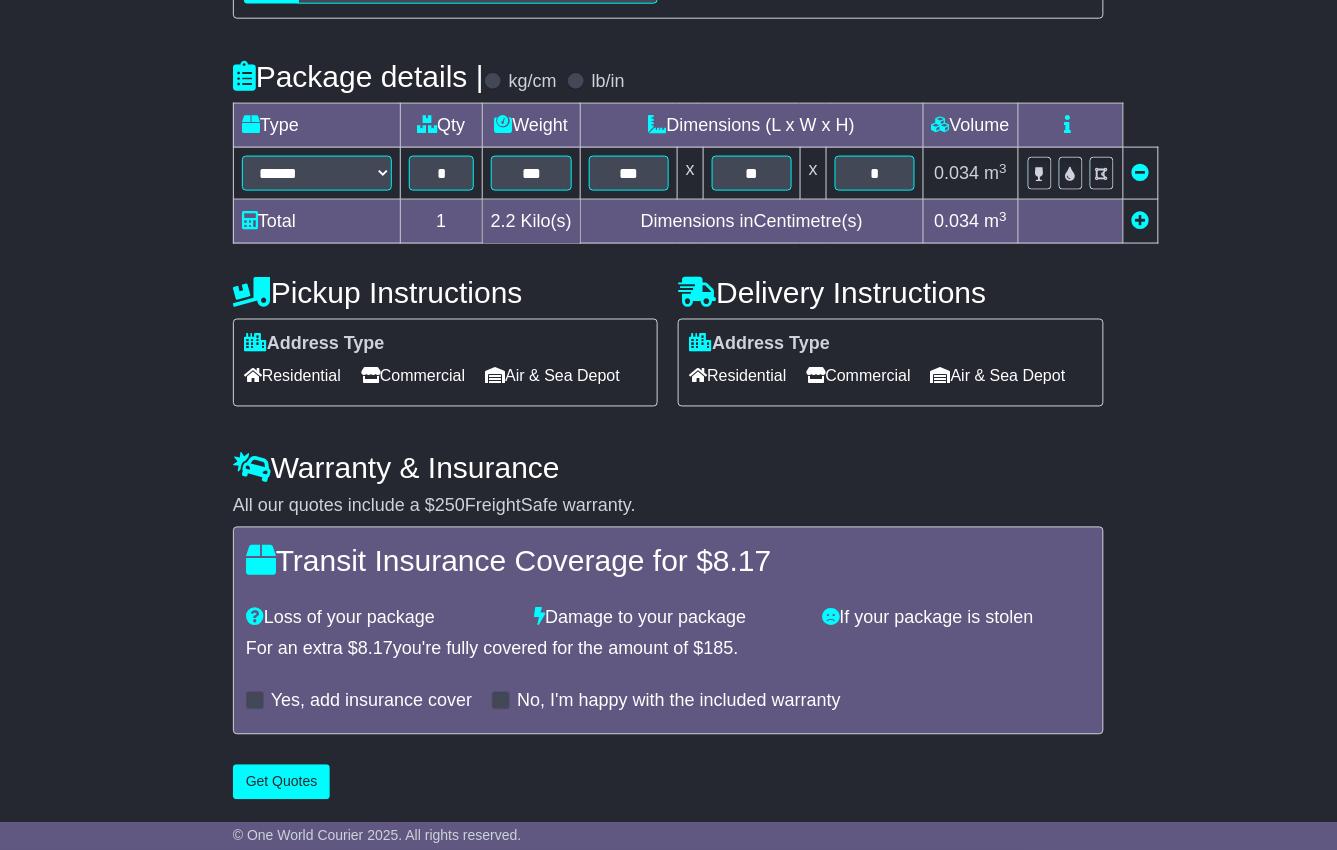 scroll, scrollTop: 582, scrollLeft: 0, axis: vertical 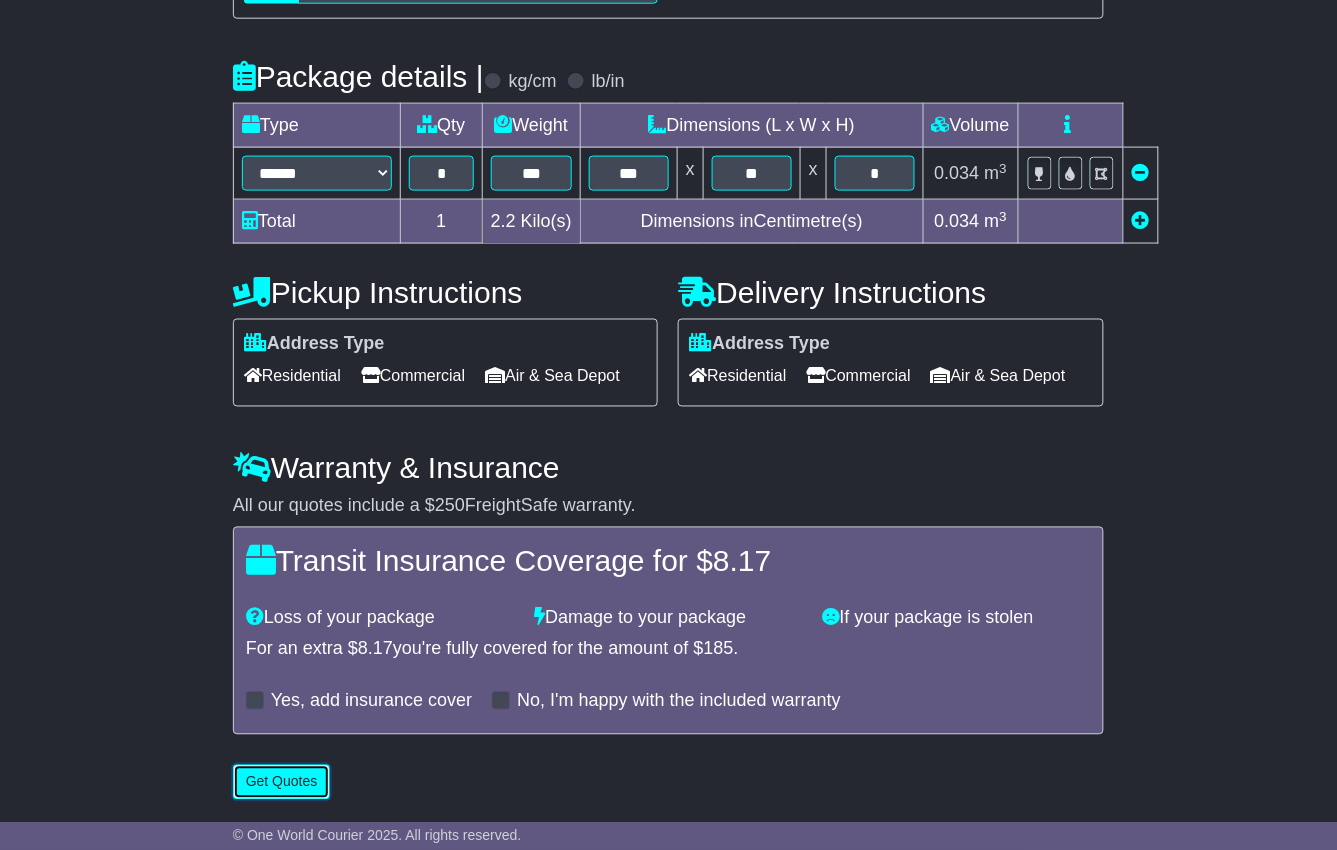 click on "Get Quotes" at bounding box center [282, 782] 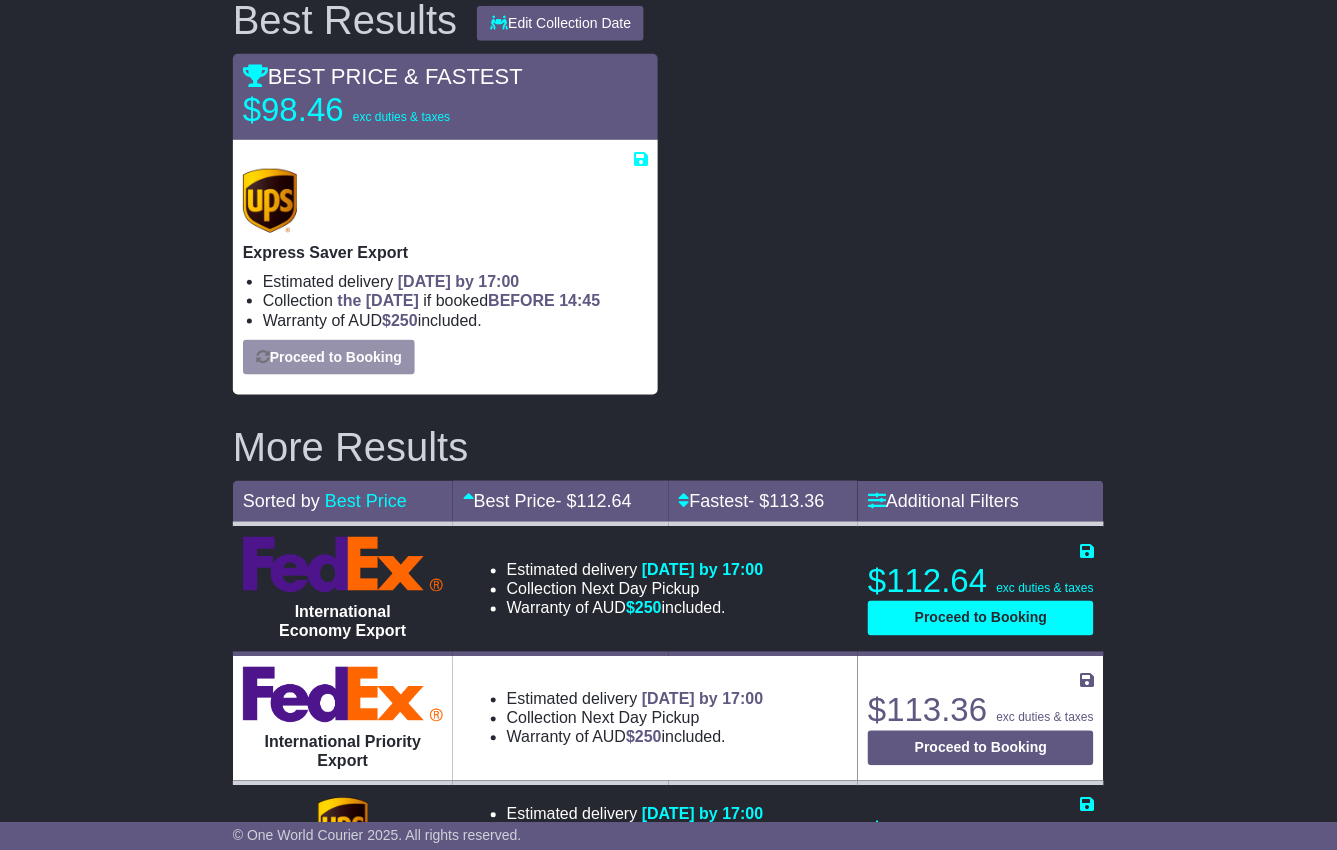 scroll, scrollTop: 222, scrollLeft: 0, axis: vertical 